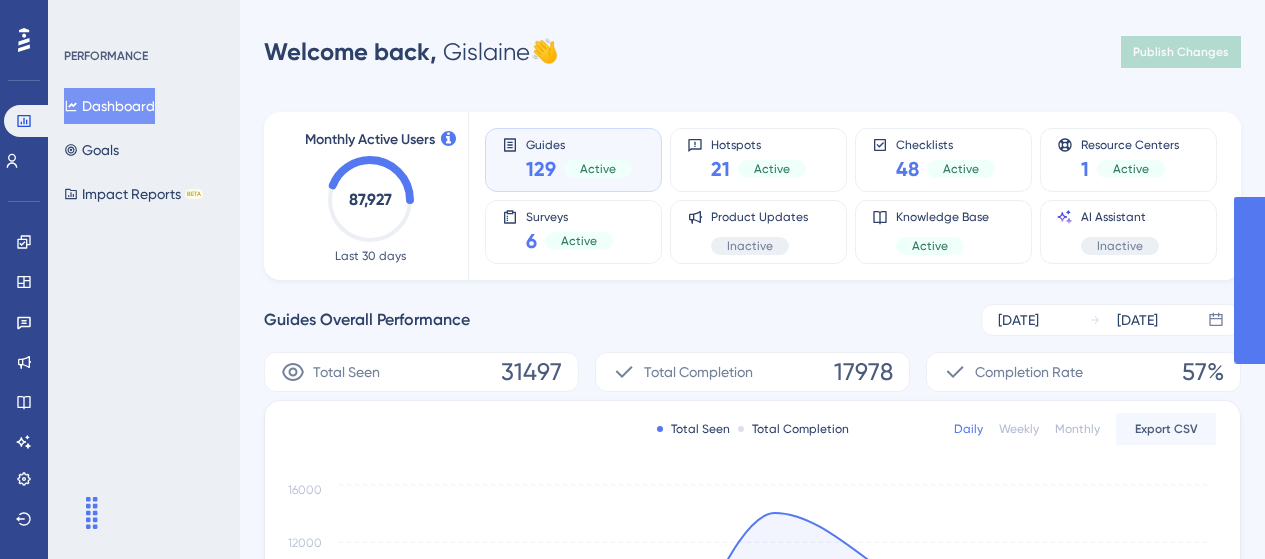 scroll, scrollTop: 0, scrollLeft: 0, axis: both 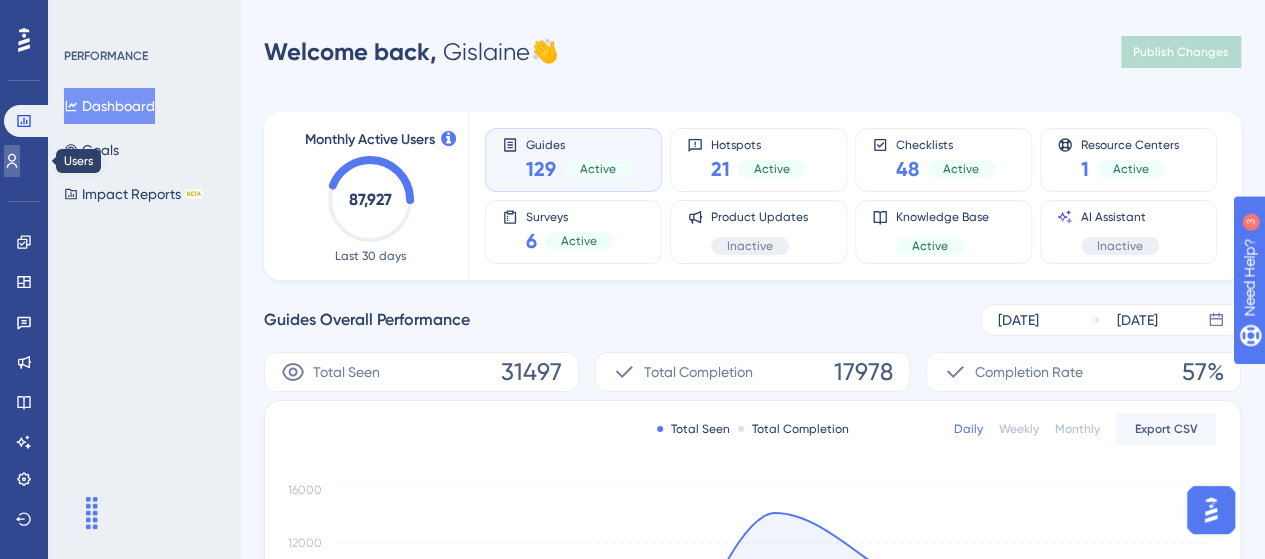 drag, startPoint x: 28, startPoint y: 175, endPoint x: 6, endPoint y: 197, distance: 31.112698 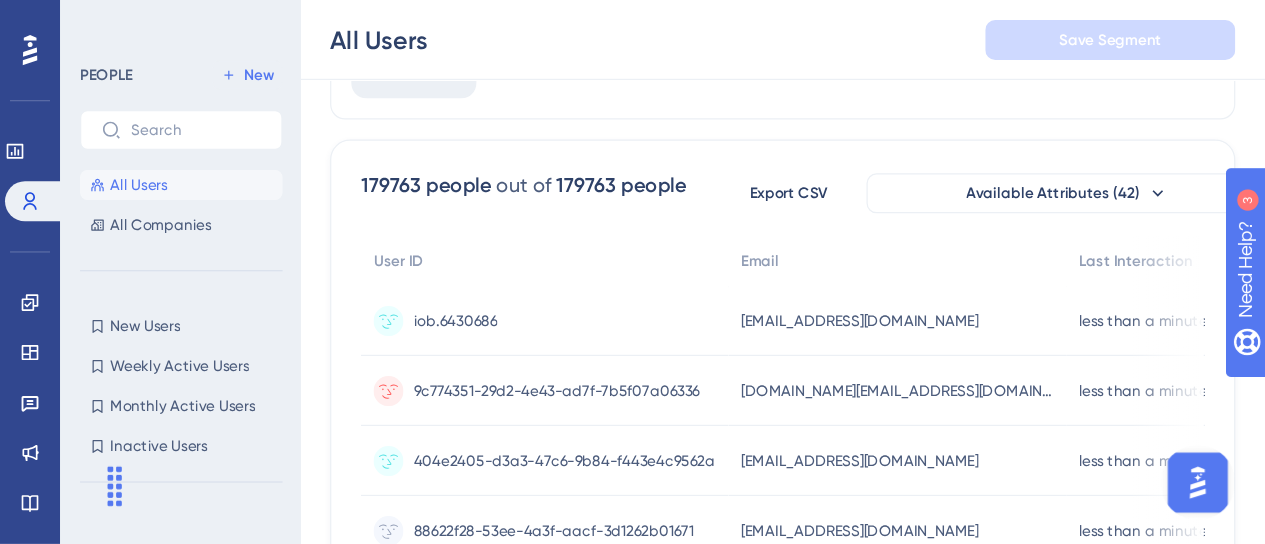 scroll, scrollTop: 0, scrollLeft: 0, axis: both 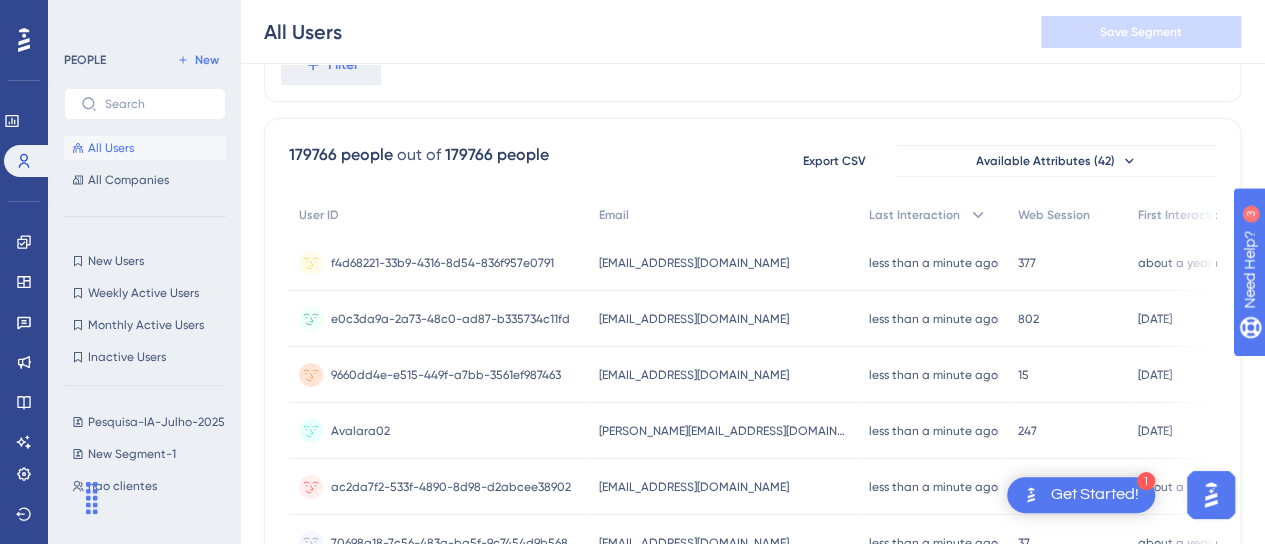 click at bounding box center (224, 280) 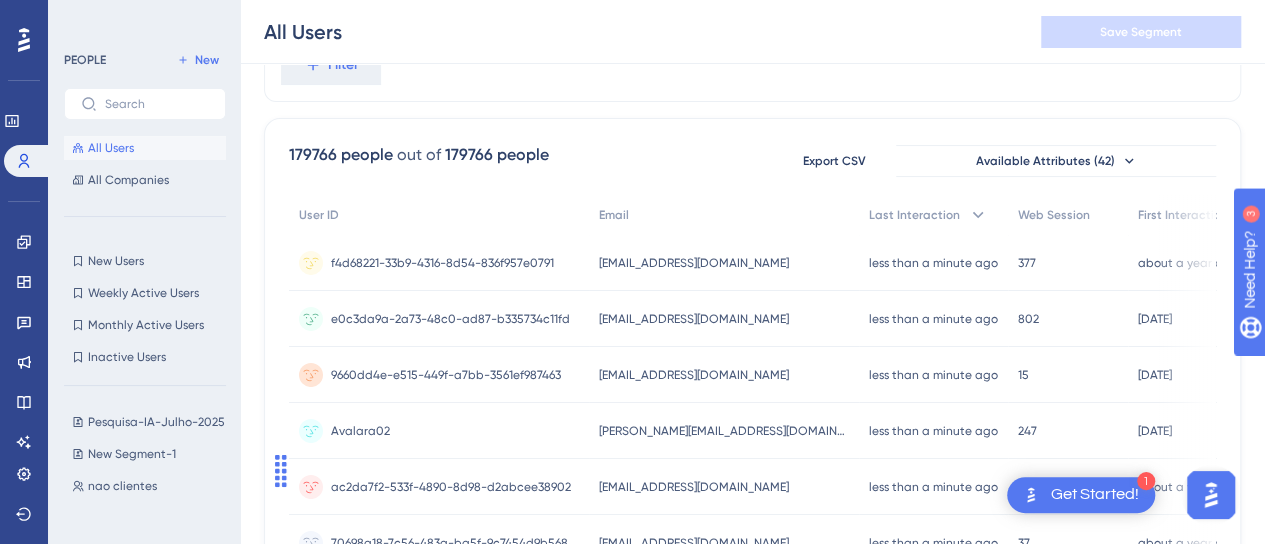 drag, startPoint x: 96, startPoint y: 512, endPoint x: 337, endPoint y: 520, distance: 241.13274 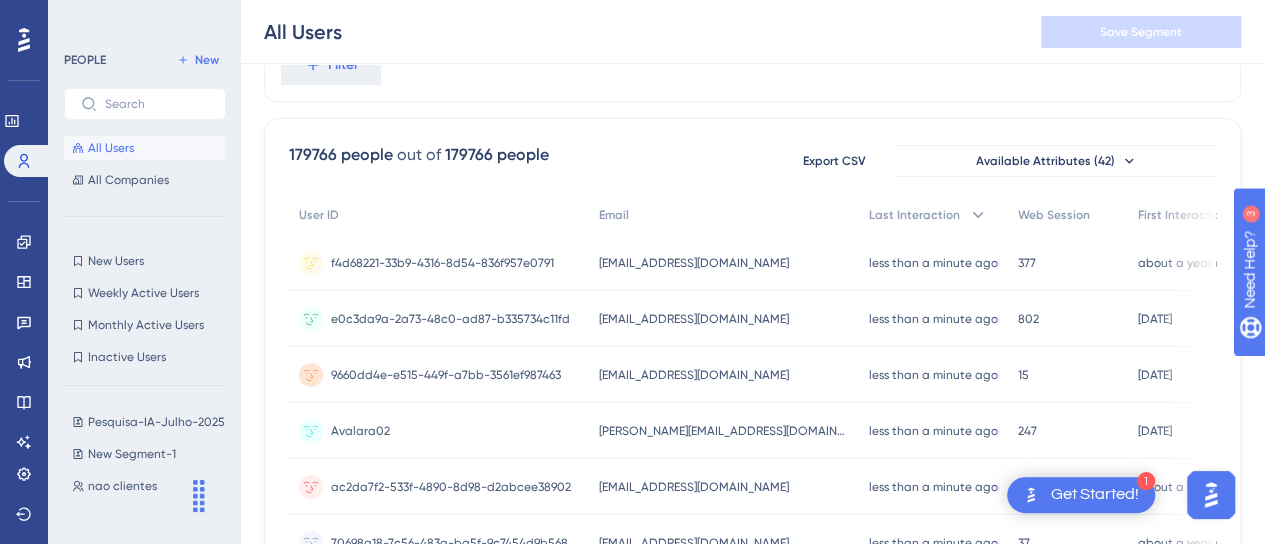 drag, startPoint x: 323, startPoint y: 507, endPoint x: 187, endPoint y: 527, distance: 137.46272 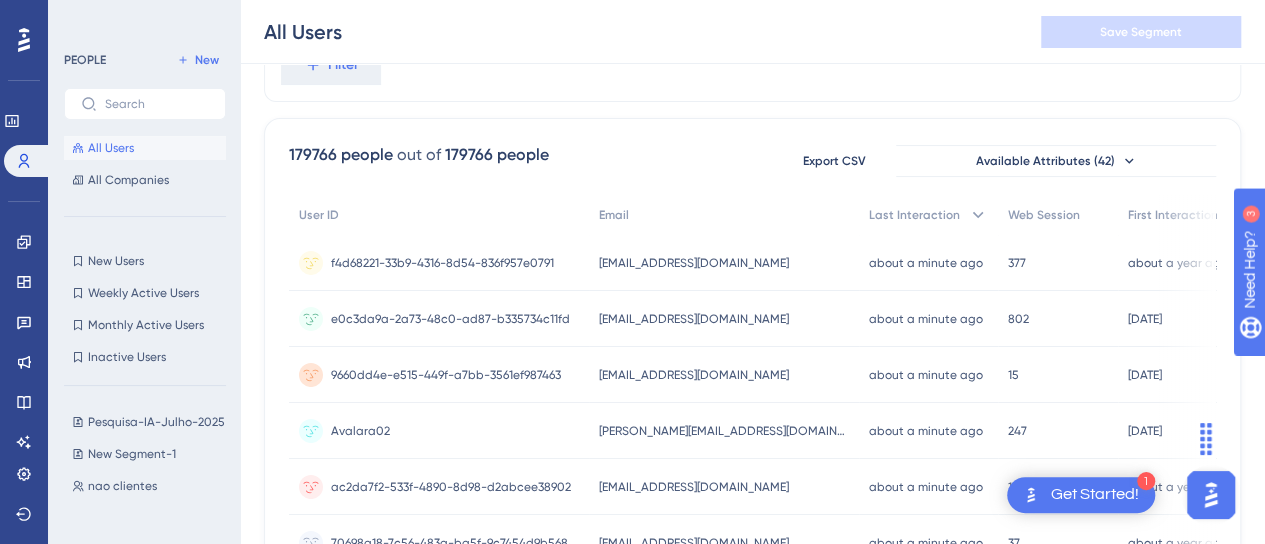 drag, startPoint x: 1381, startPoint y: 959, endPoint x: 1199, endPoint y: 520, distance: 475.23154 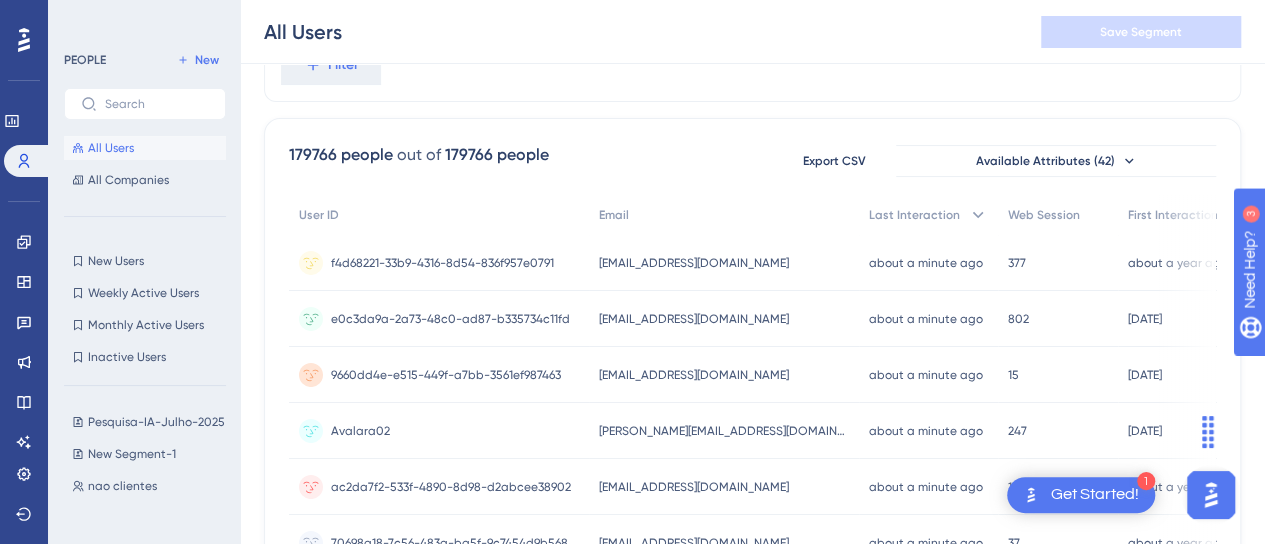 click at bounding box center [1166, 430] 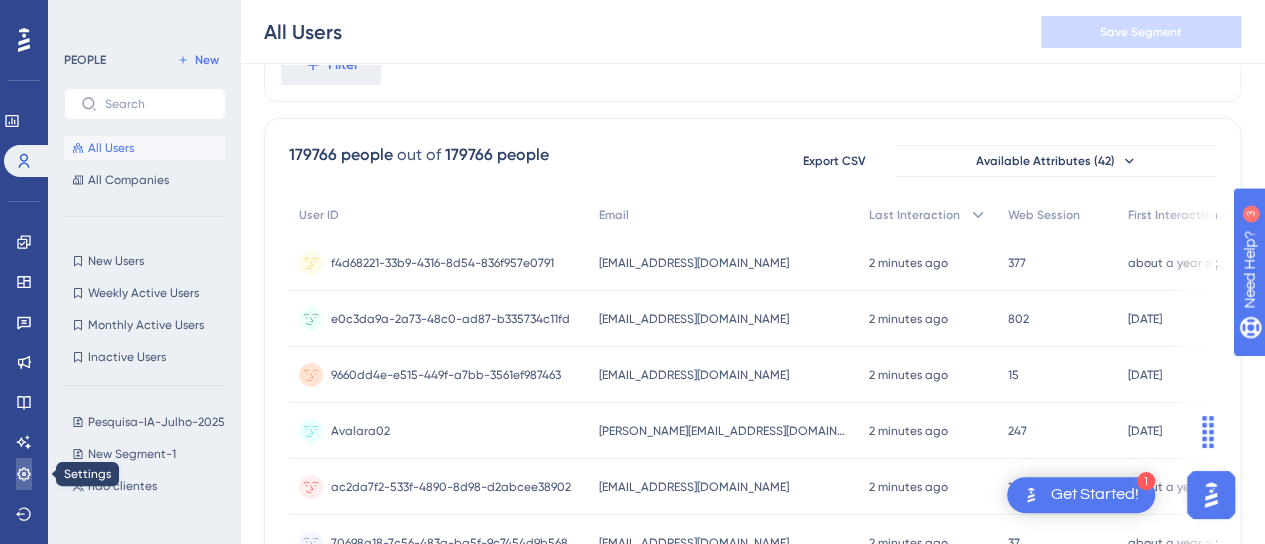 click at bounding box center (24, 474) 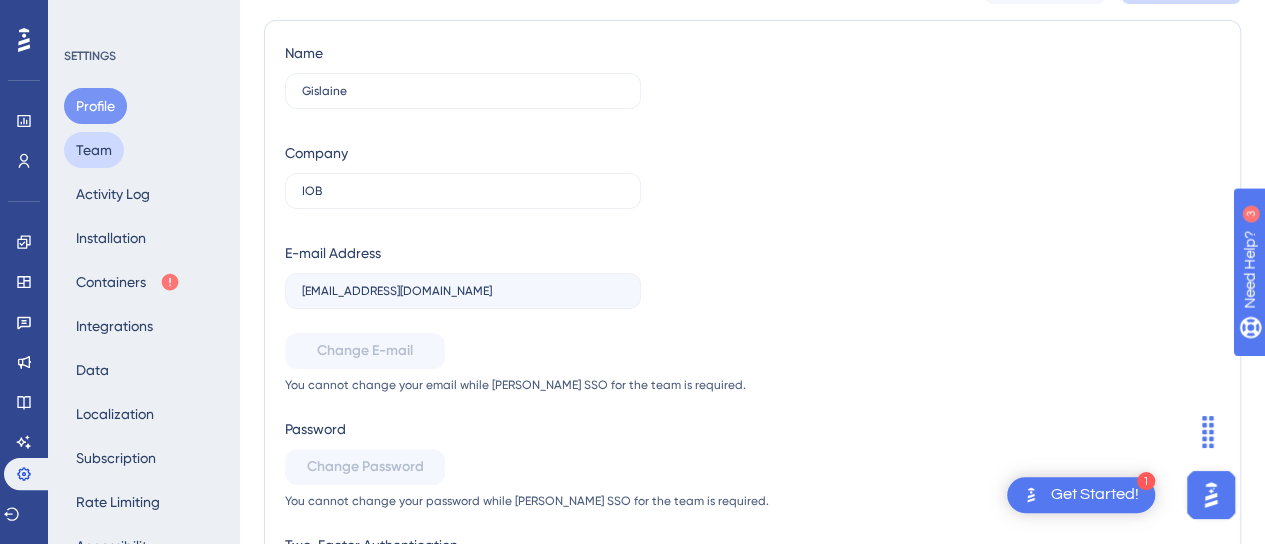 click on "Team" at bounding box center [94, 150] 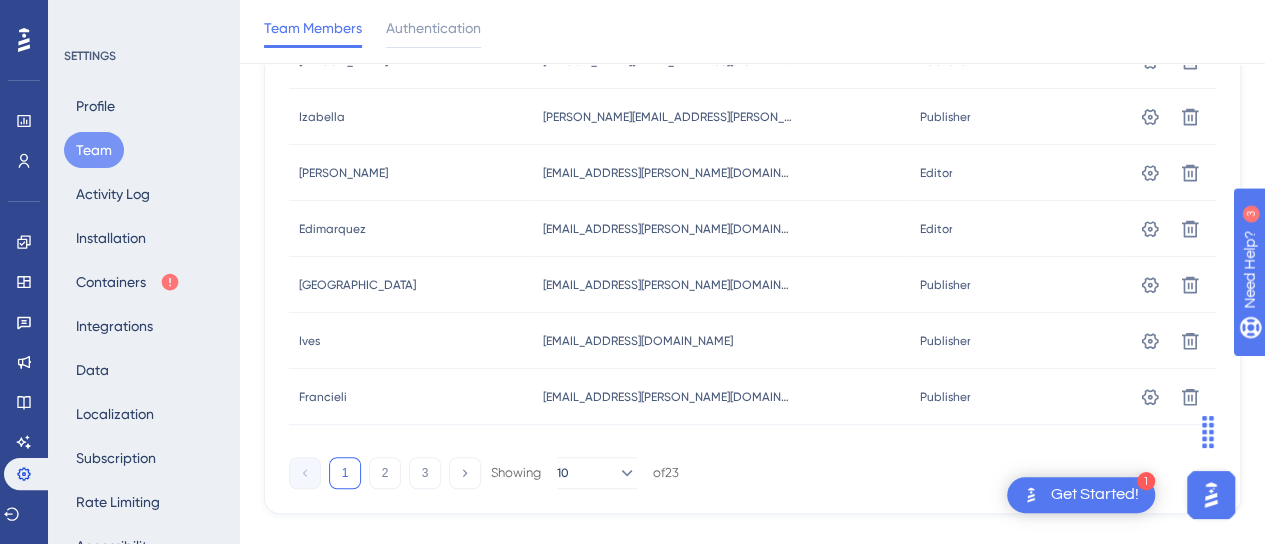 scroll, scrollTop: 500, scrollLeft: 0, axis: vertical 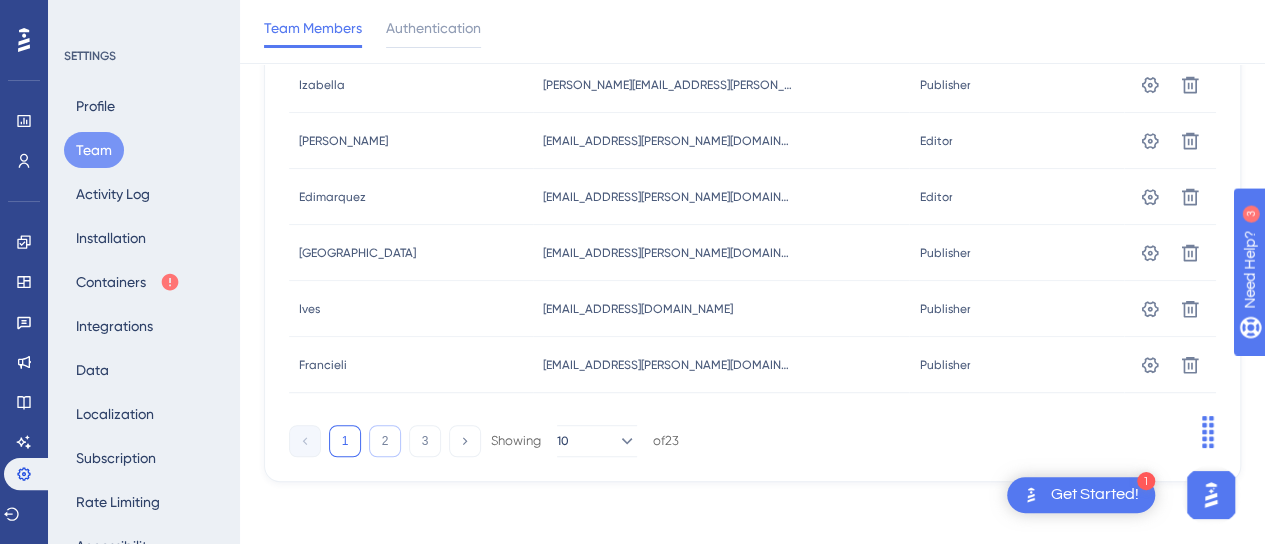 click on "2" at bounding box center [385, 441] 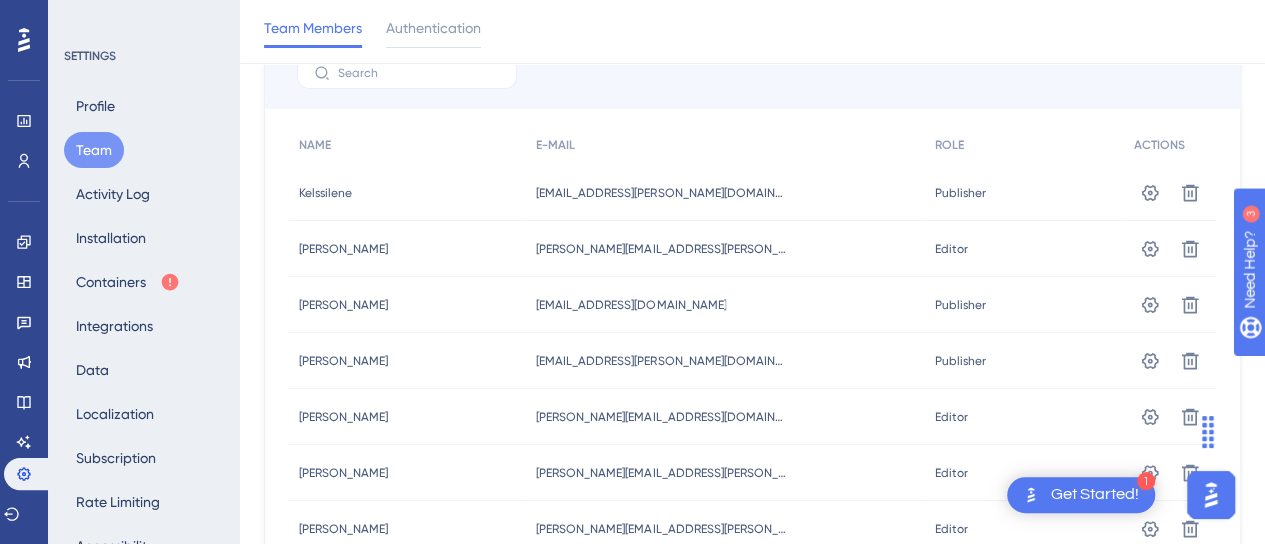 scroll, scrollTop: 200, scrollLeft: 0, axis: vertical 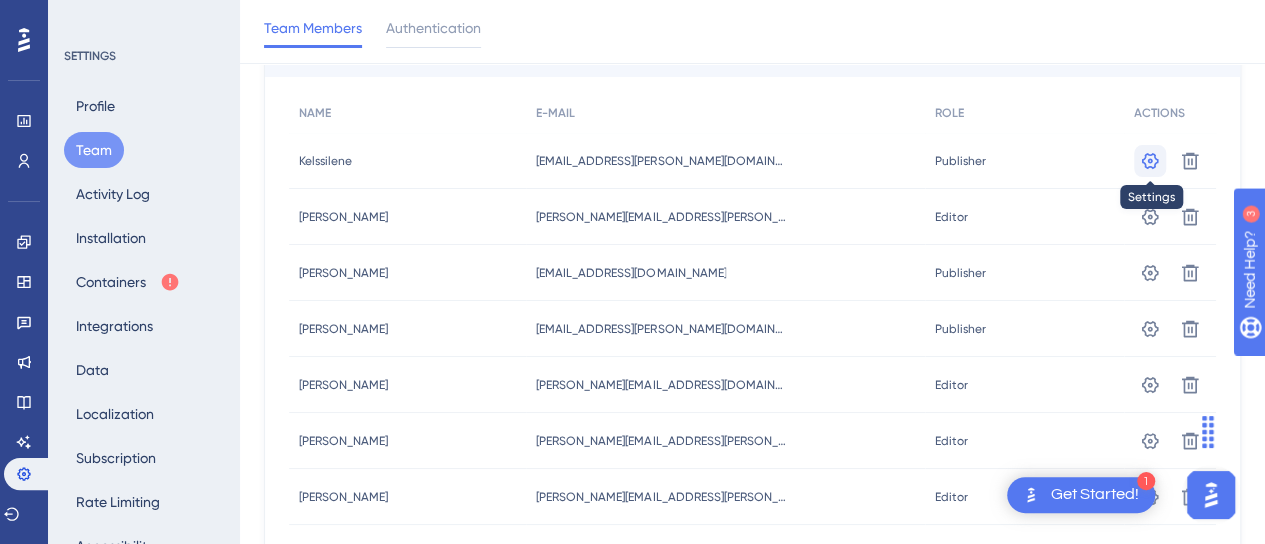 click 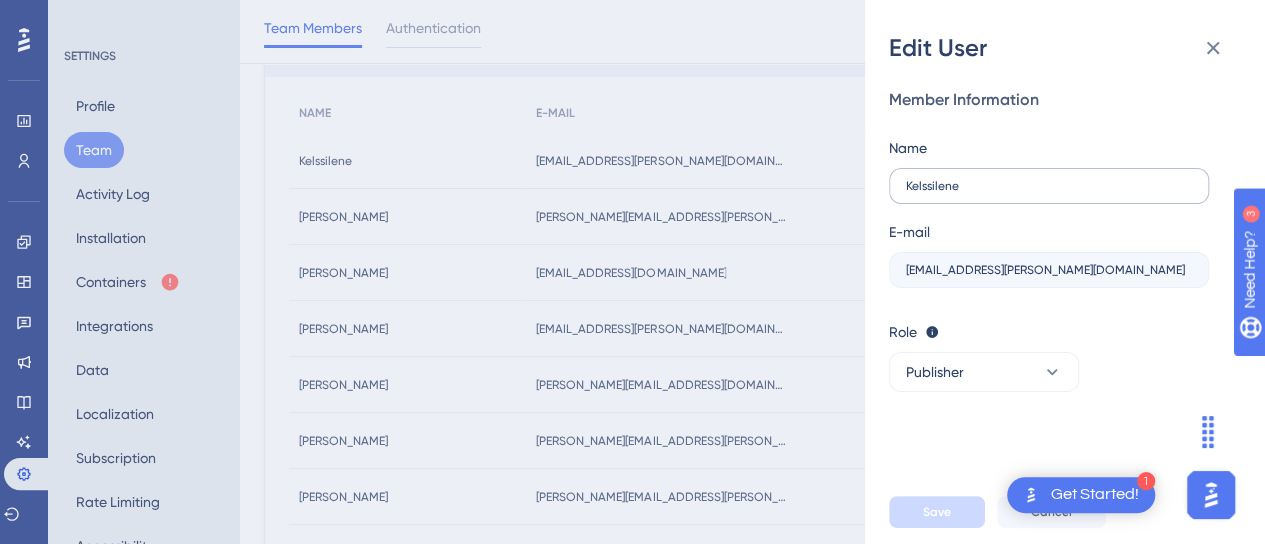 click on "Kelssilene" at bounding box center (1049, 186) 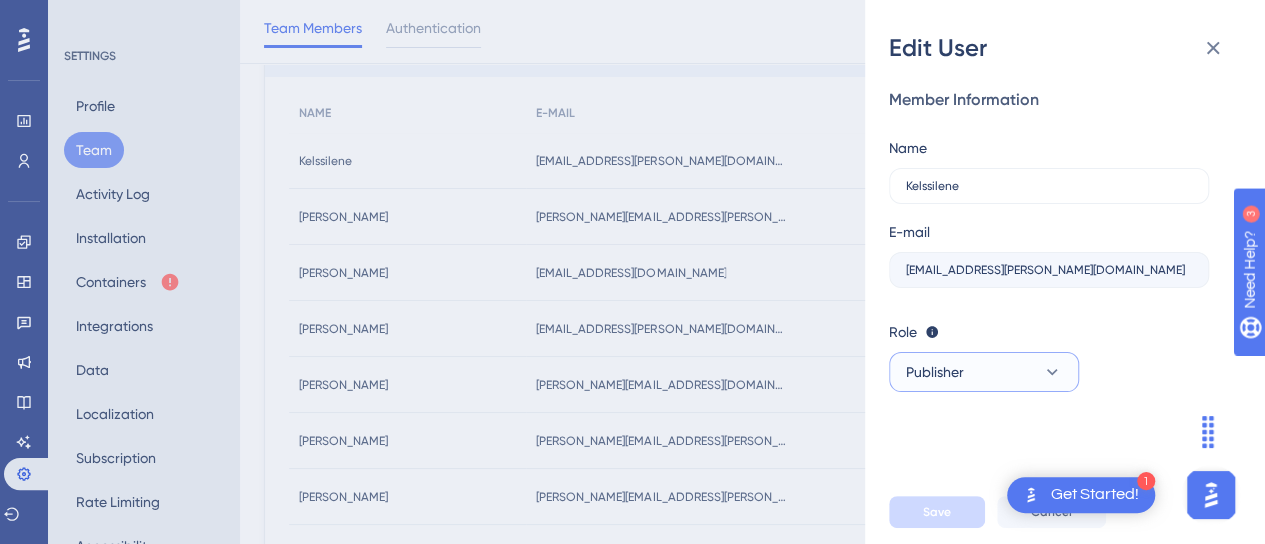 click on "Publisher" at bounding box center (984, 372) 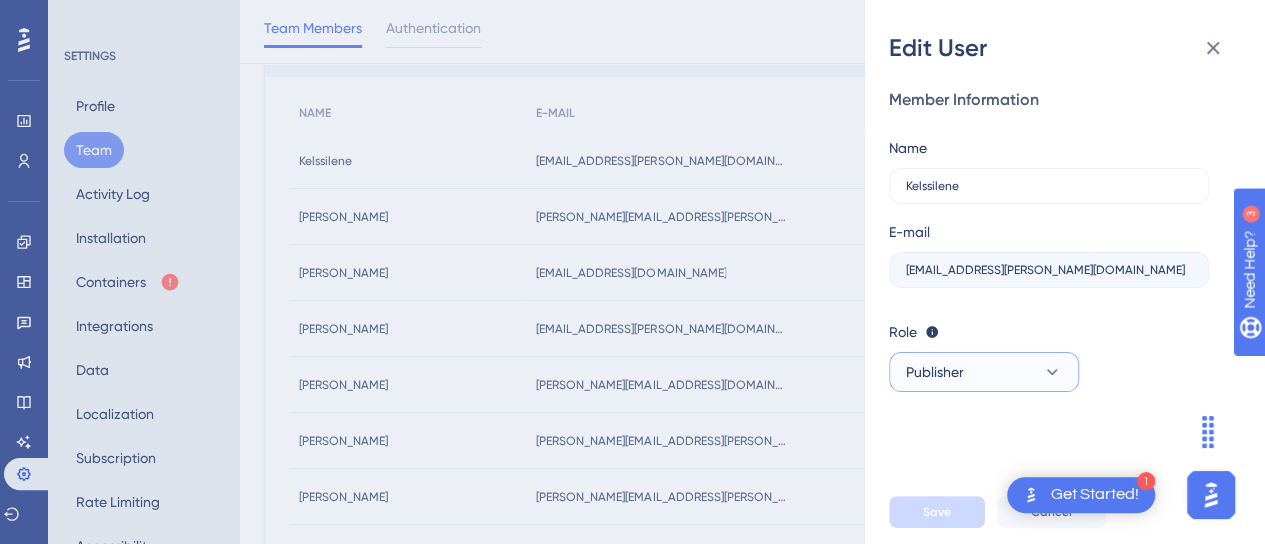 scroll, scrollTop: 66, scrollLeft: 0, axis: vertical 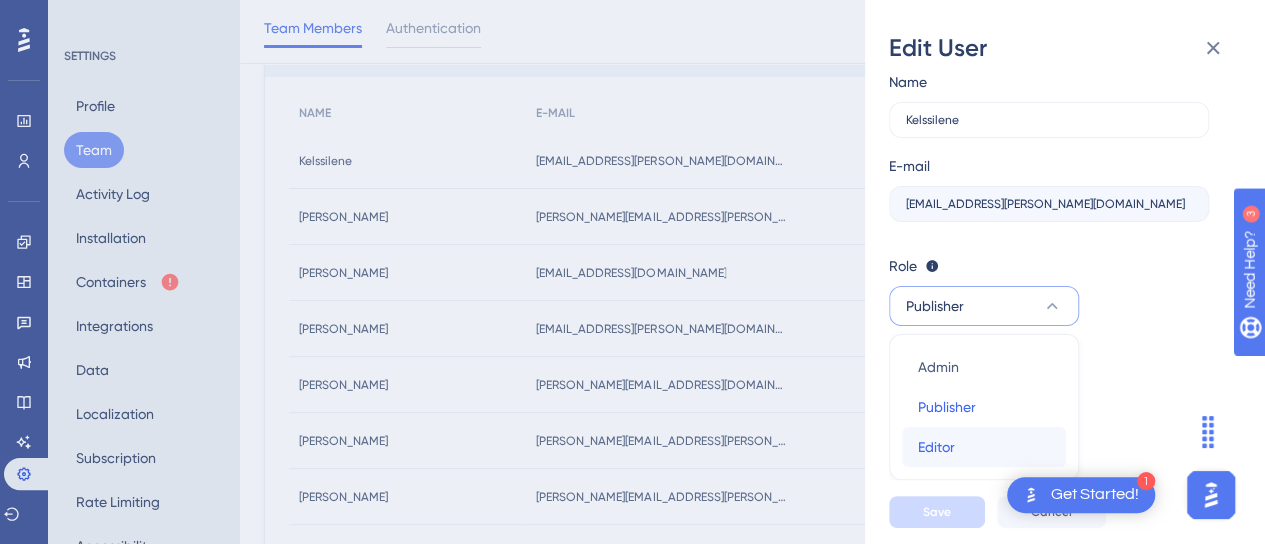 click on "Editor" at bounding box center [936, 447] 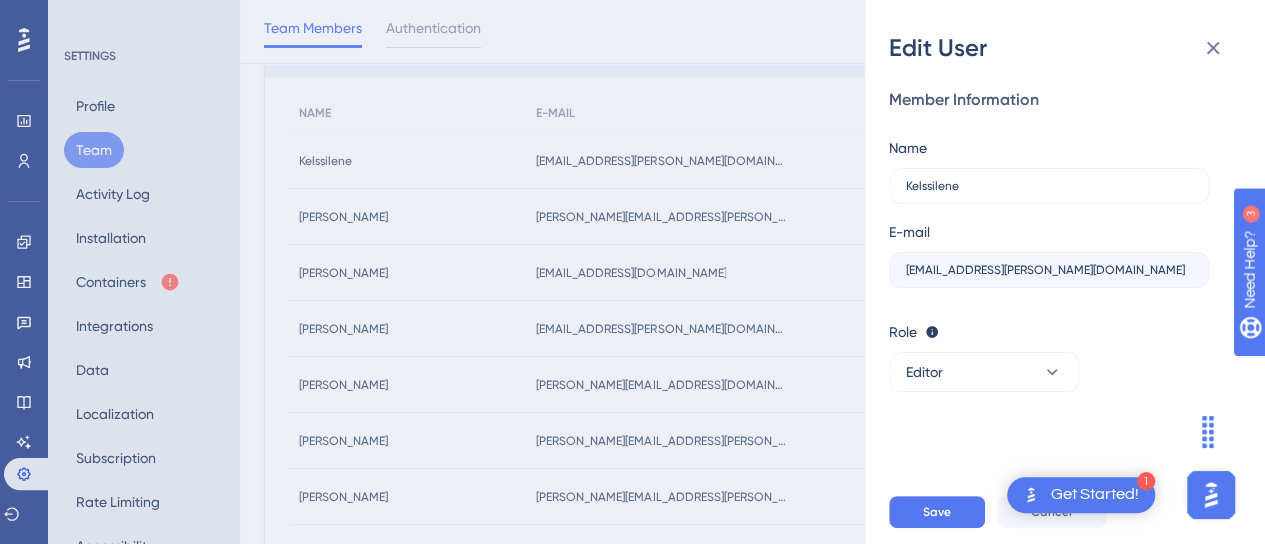 scroll, scrollTop: 0, scrollLeft: 0, axis: both 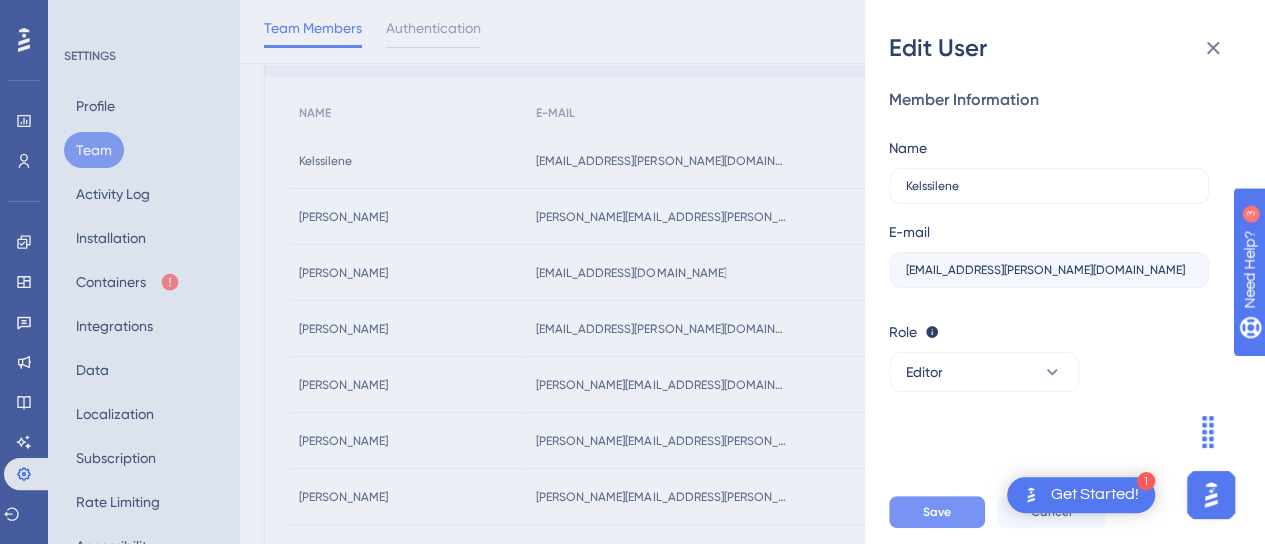 click on "Save" at bounding box center [937, 512] 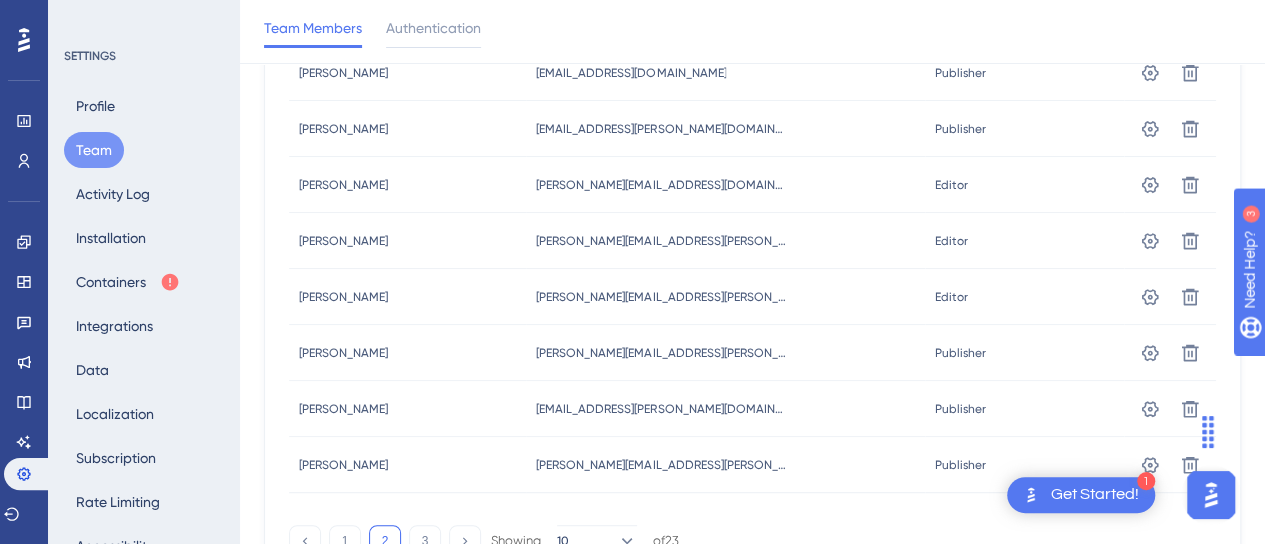 scroll, scrollTop: 500, scrollLeft: 0, axis: vertical 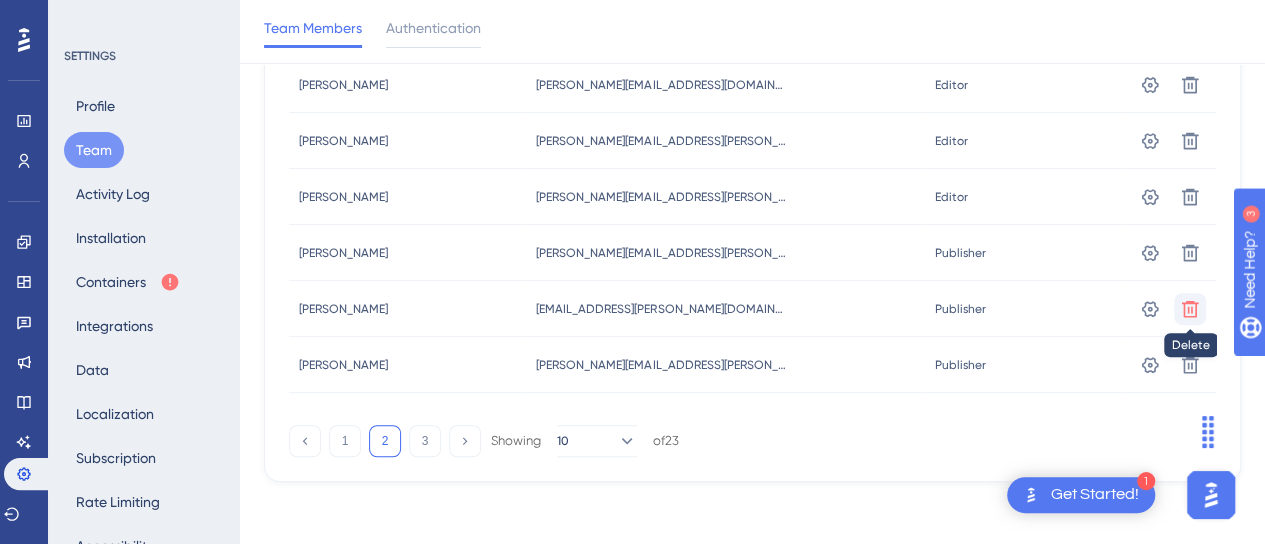 click 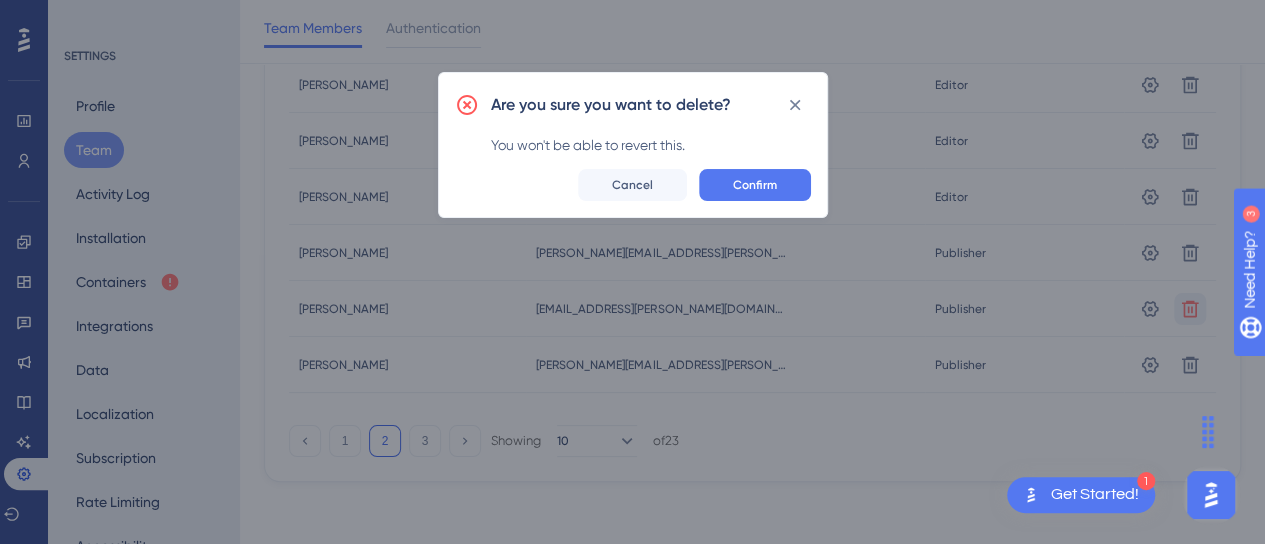 scroll, scrollTop: 486, scrollLeft: 0, axis: vertical 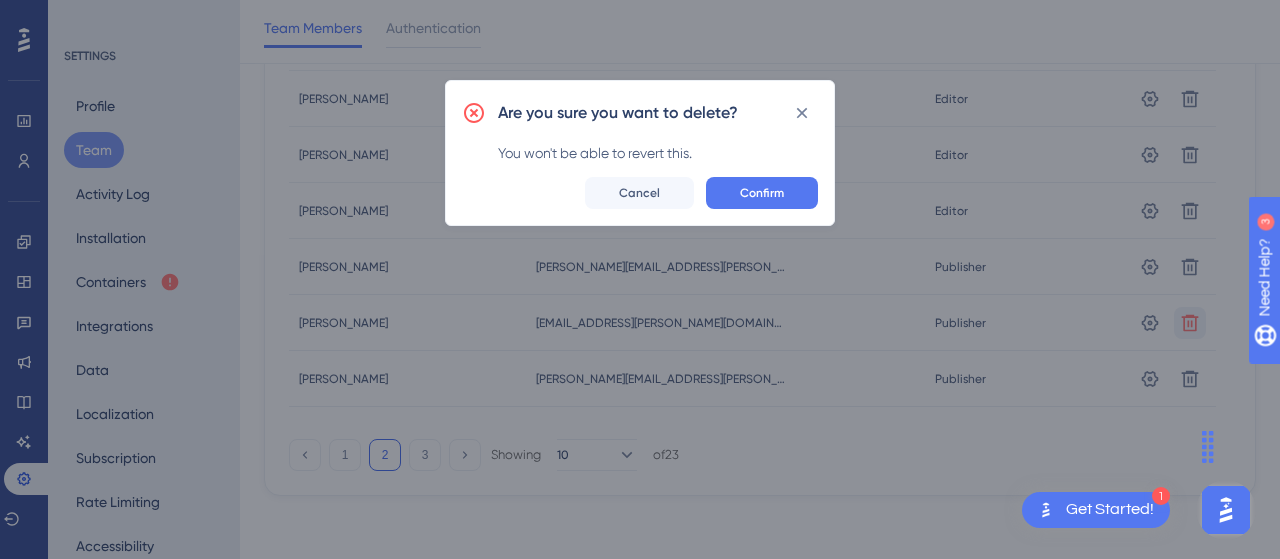 click on "Are you sure you want to delete? You won't be able to revert this. Confirm Cancel" at bounding box center [640, 153] 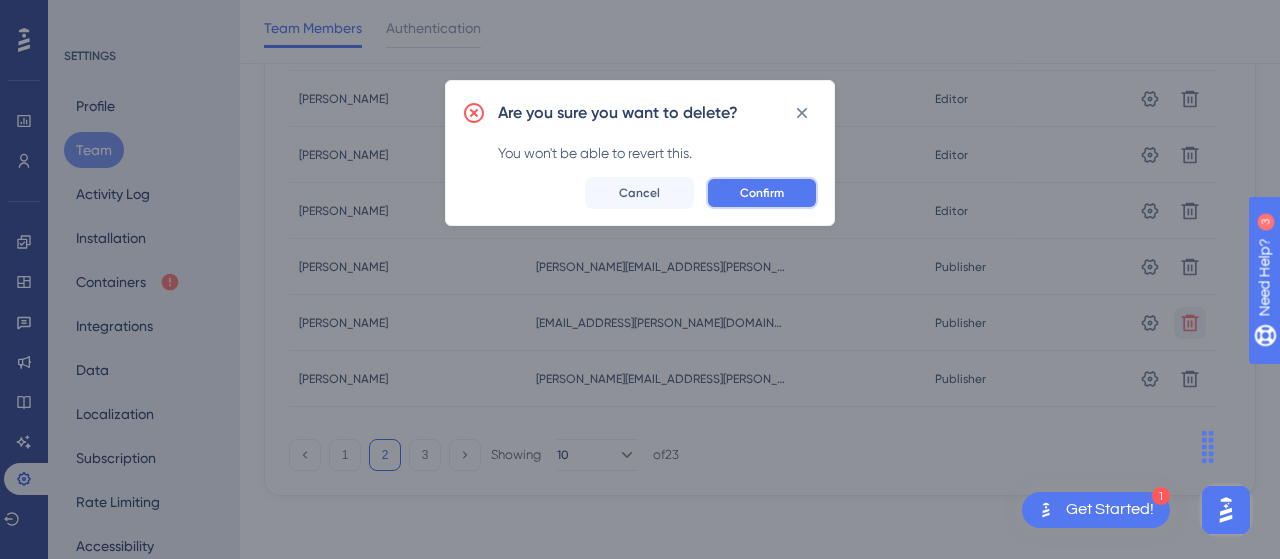 click on "Confirm" at bounding box center [762, 193] 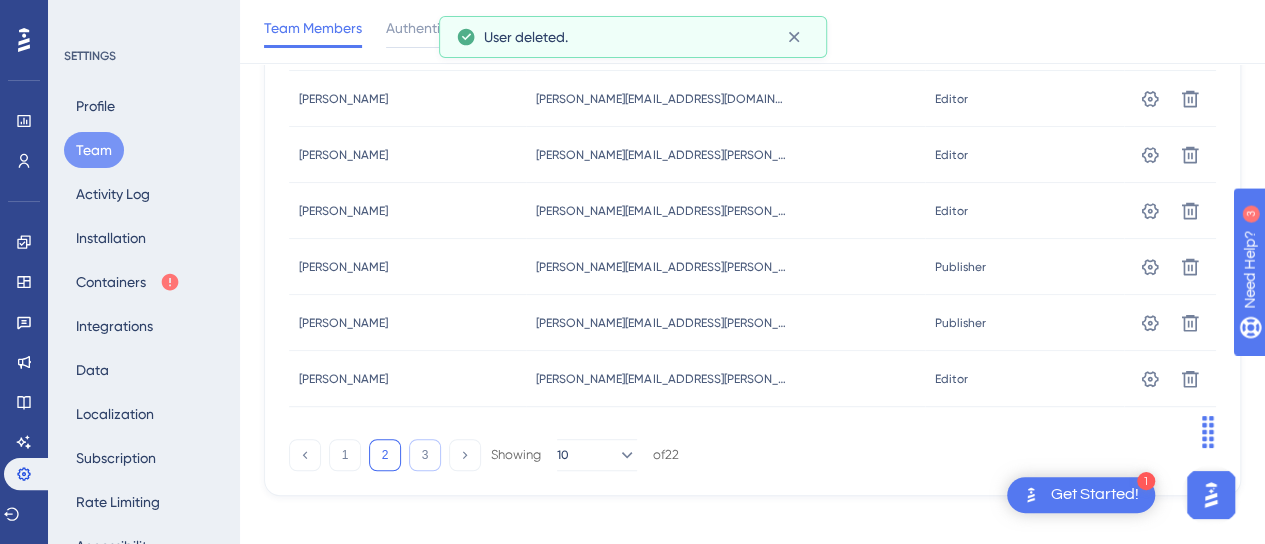 click on "3" at bounding box center [425, 455] 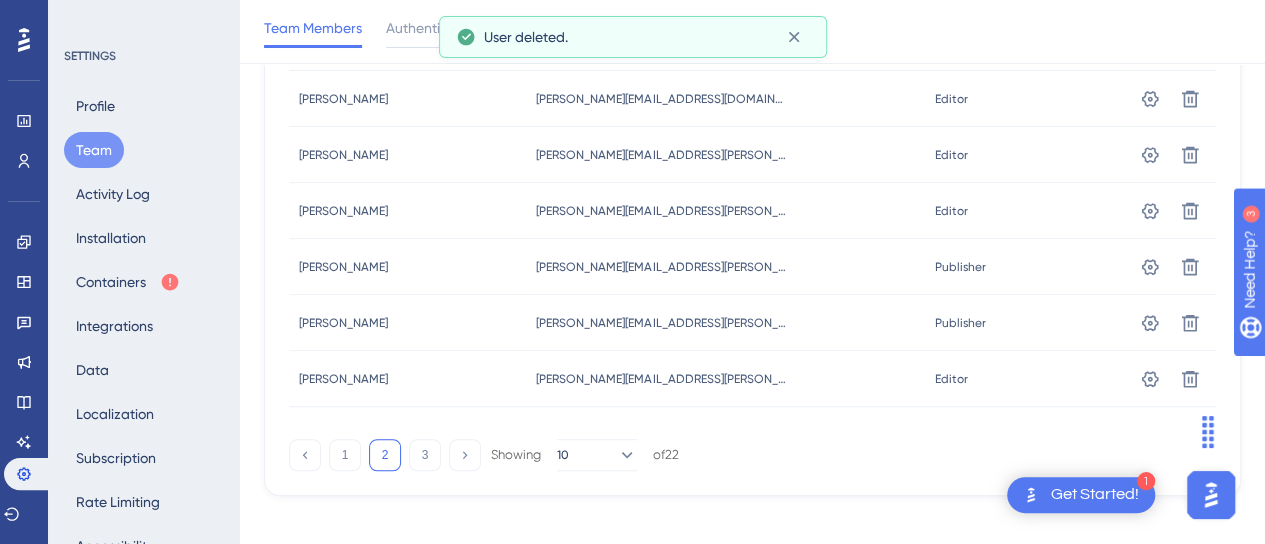 scroll, scrollTop: 77, scrollLeft: 0, axis: vertical 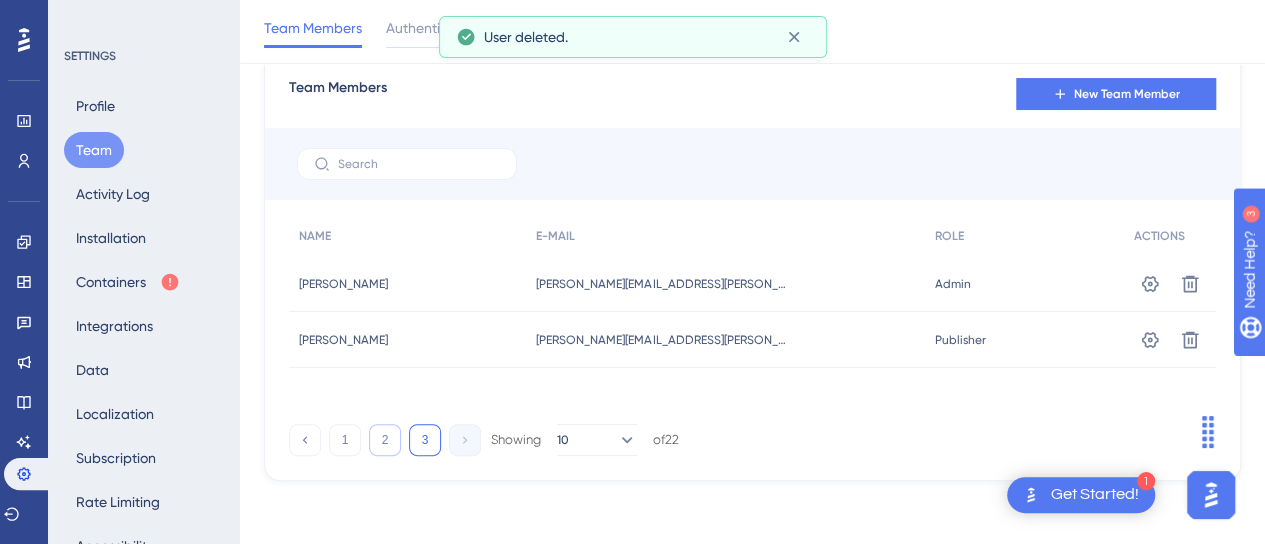 click on "2" at bounding box center [385, 440] 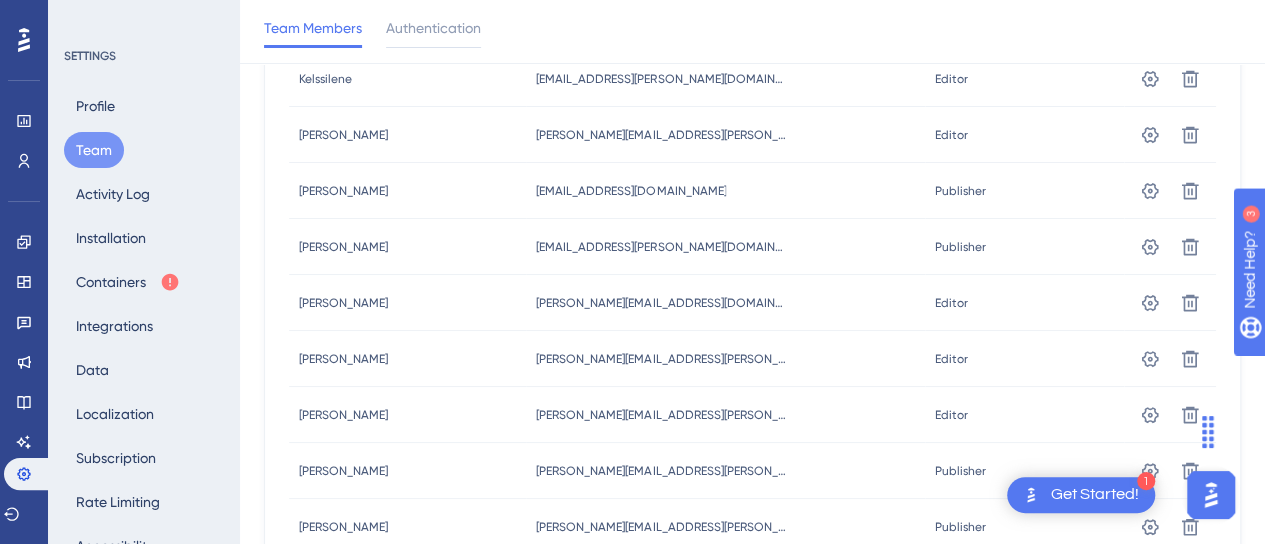 scroll, scrollTop: 0, scrollLeft: 0, axis: both 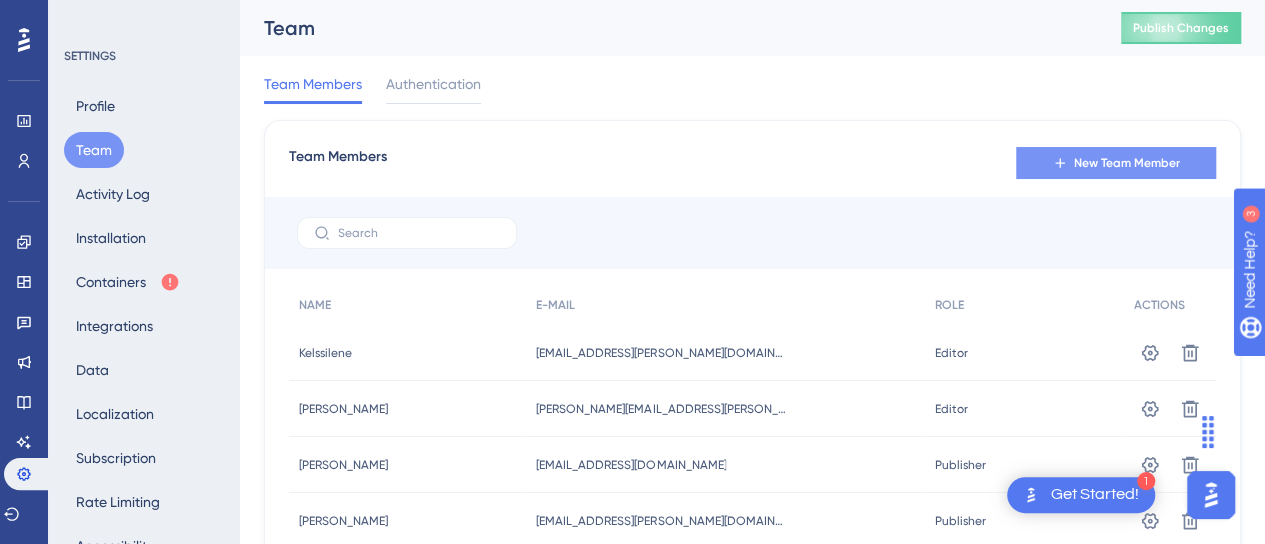 click on "New Team Member" at bounding box center (1127, 163) 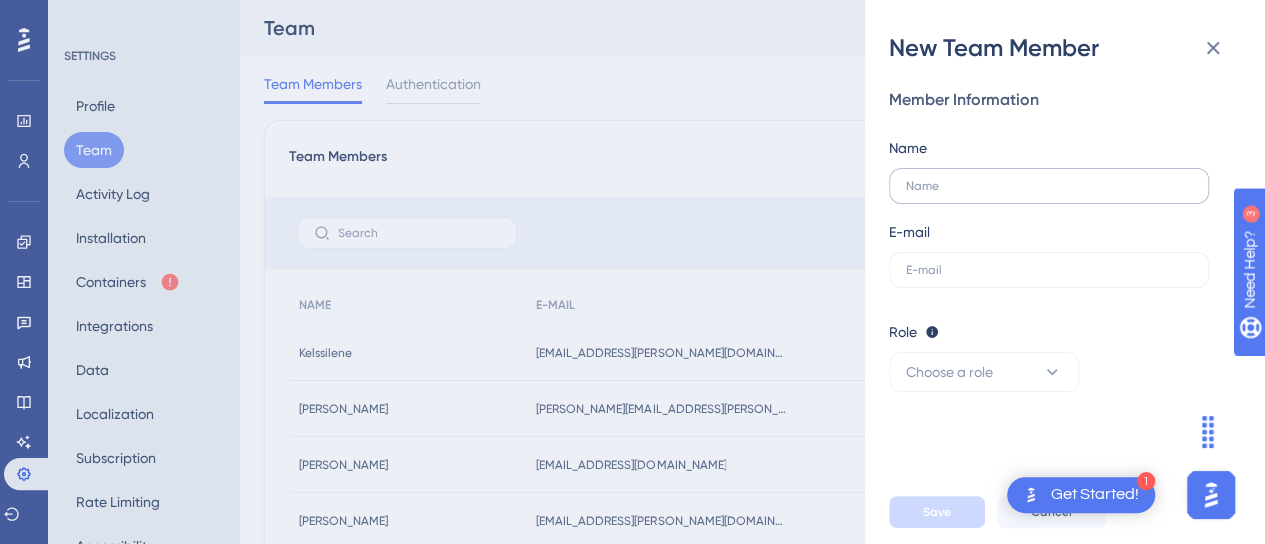 click at bounding box center (1049, 186) 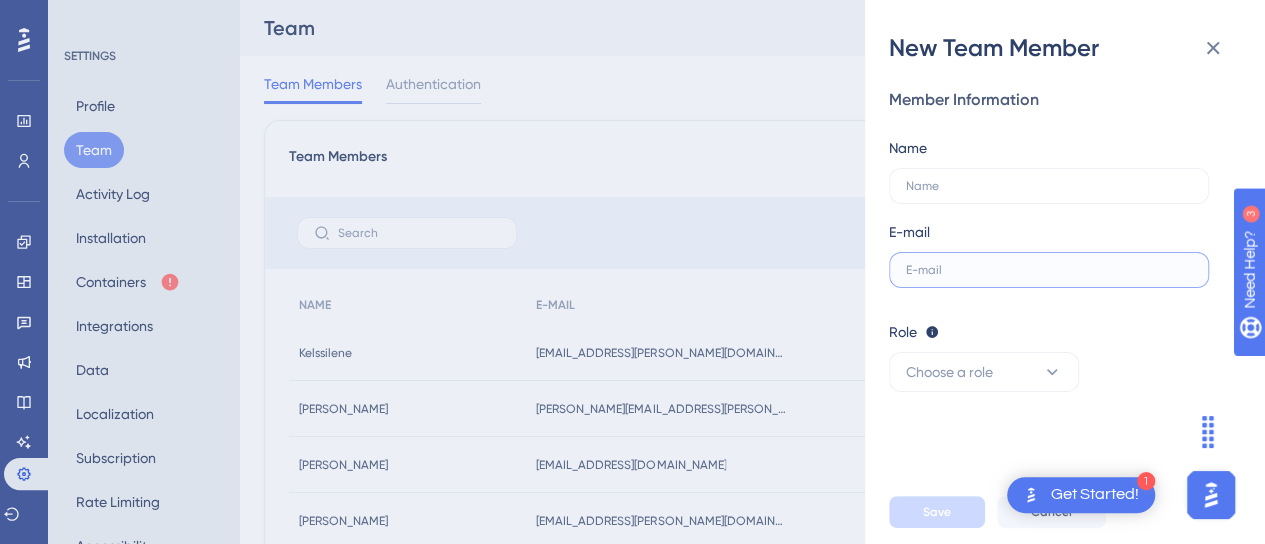click at bounding box center (1049, 270) 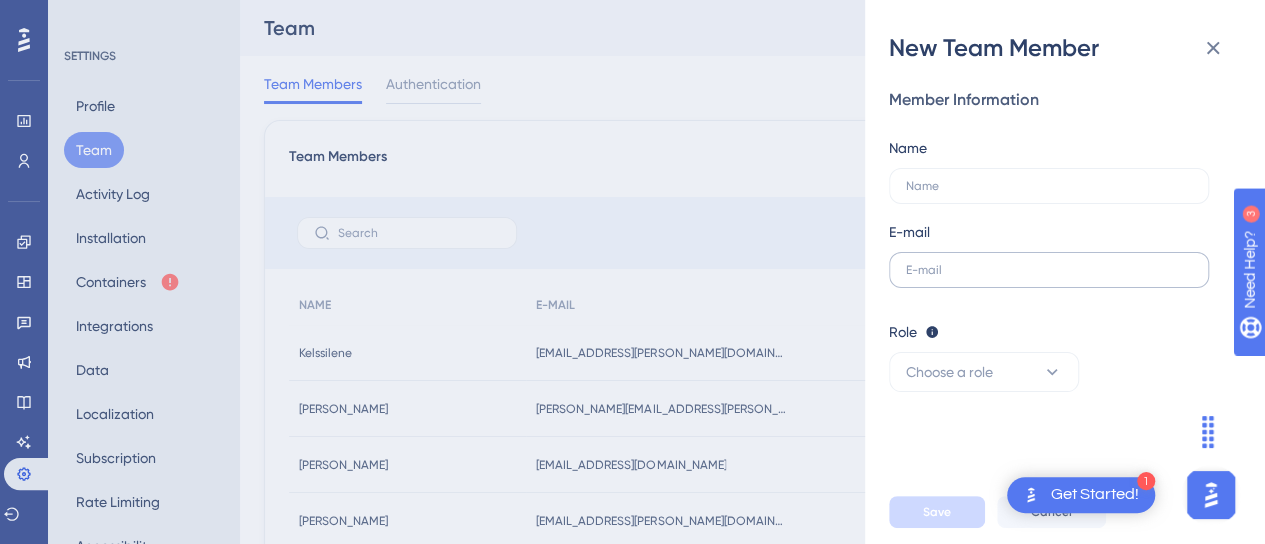 click at bounding box center [1049, 270] 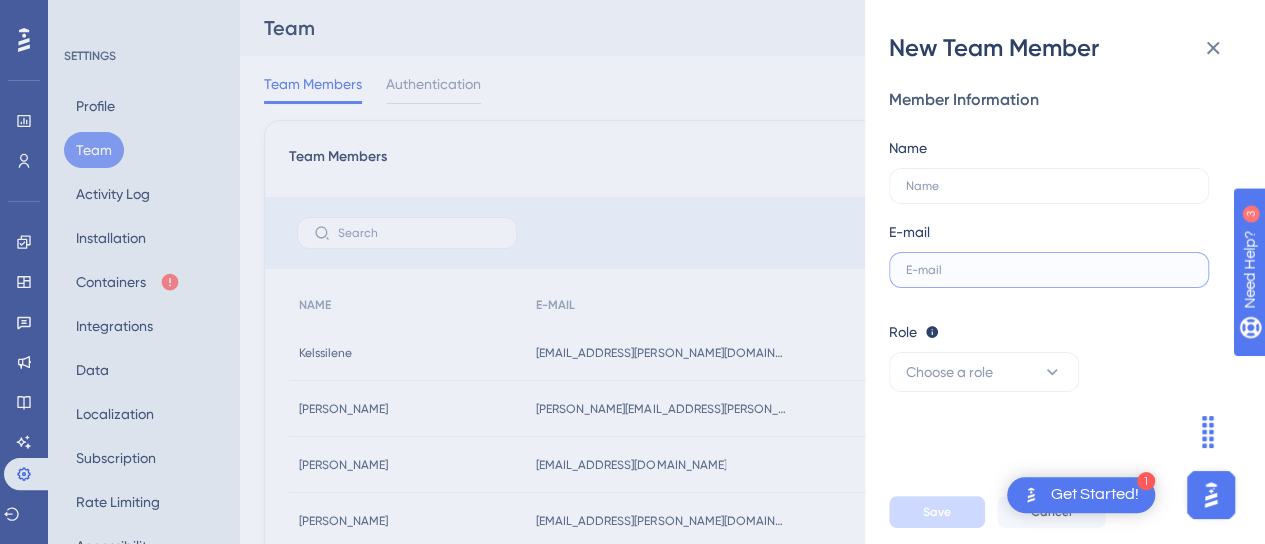 click at bounding box center [1049, 270] 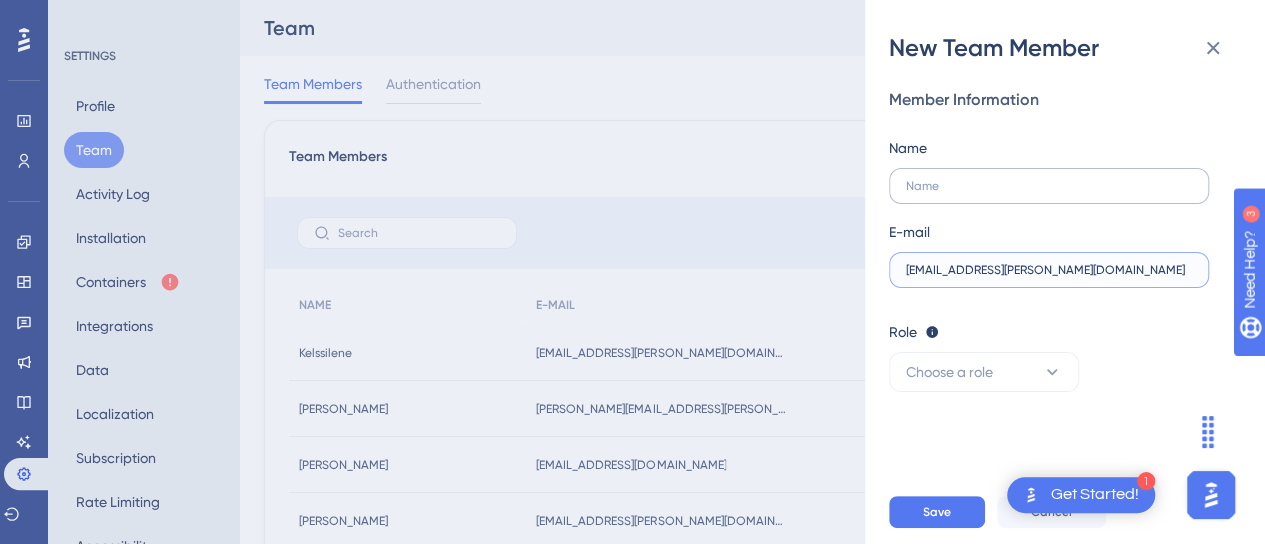 type on "[EMAIL_ADDRESS][PERSON_NAME][DOMAIN_NAME]" 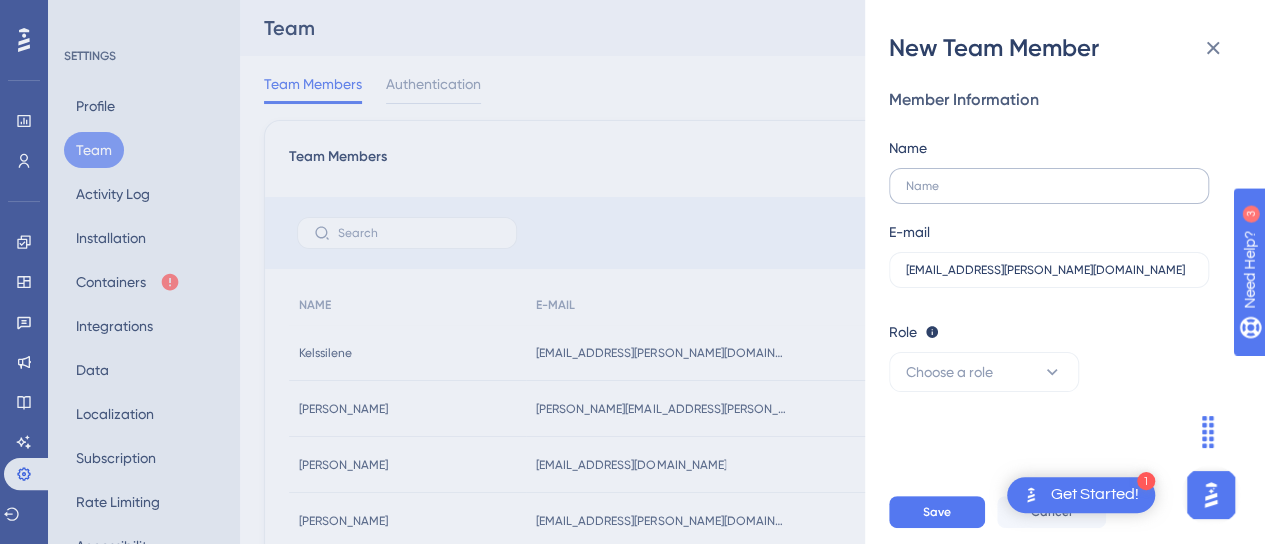 click at bounding box center (1049, 186) 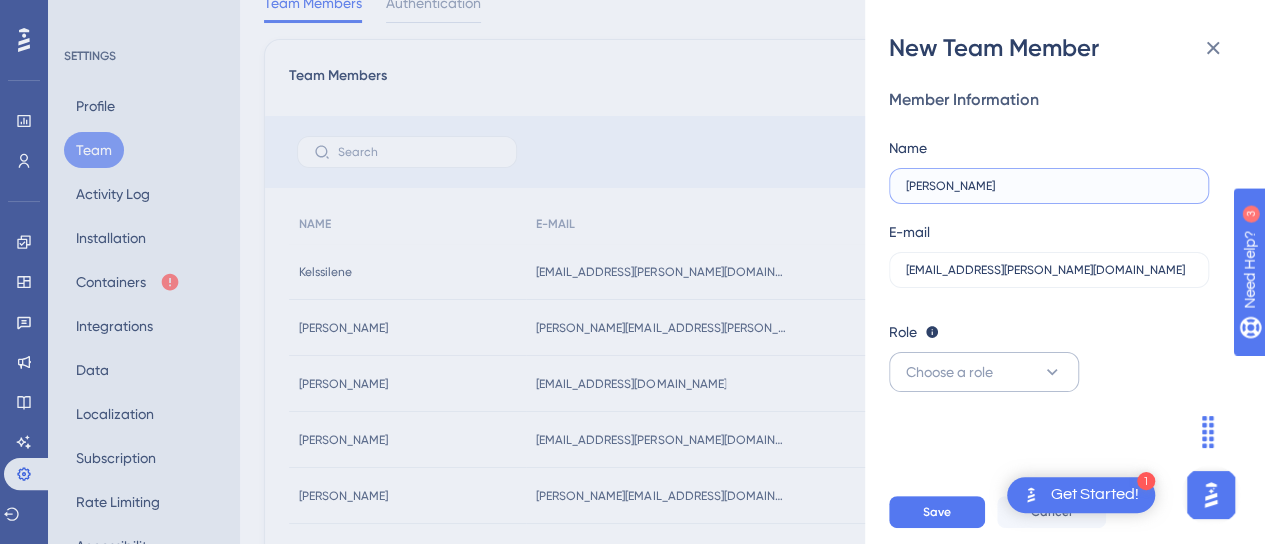 scroll, scrollTop: 100, scrollLeft: 0, axis: vertical 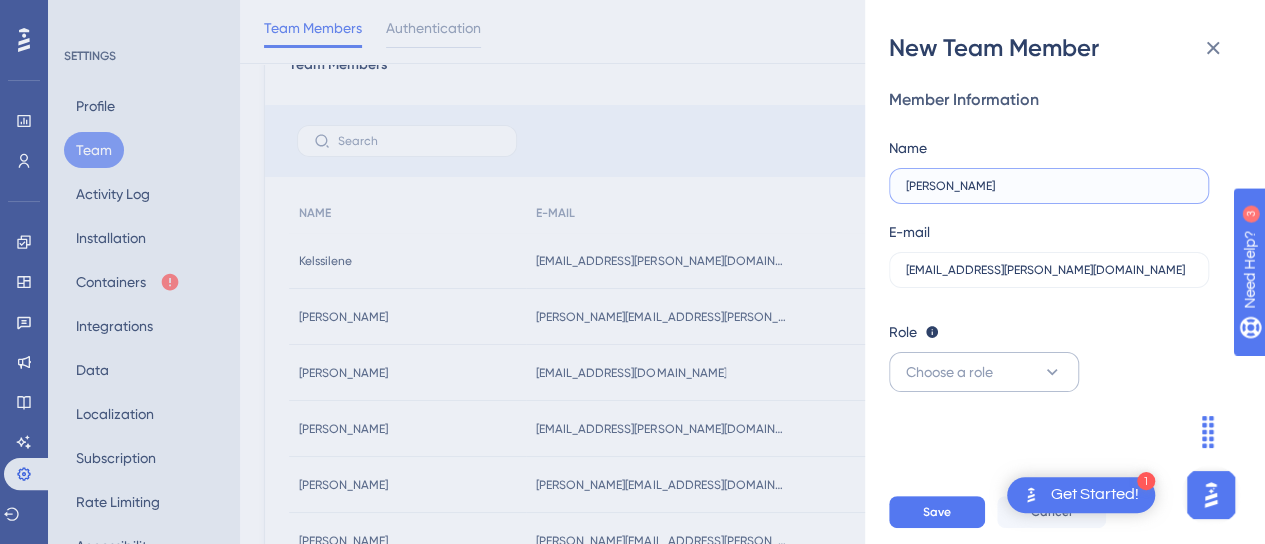 type on "[PERSON_NAME]" 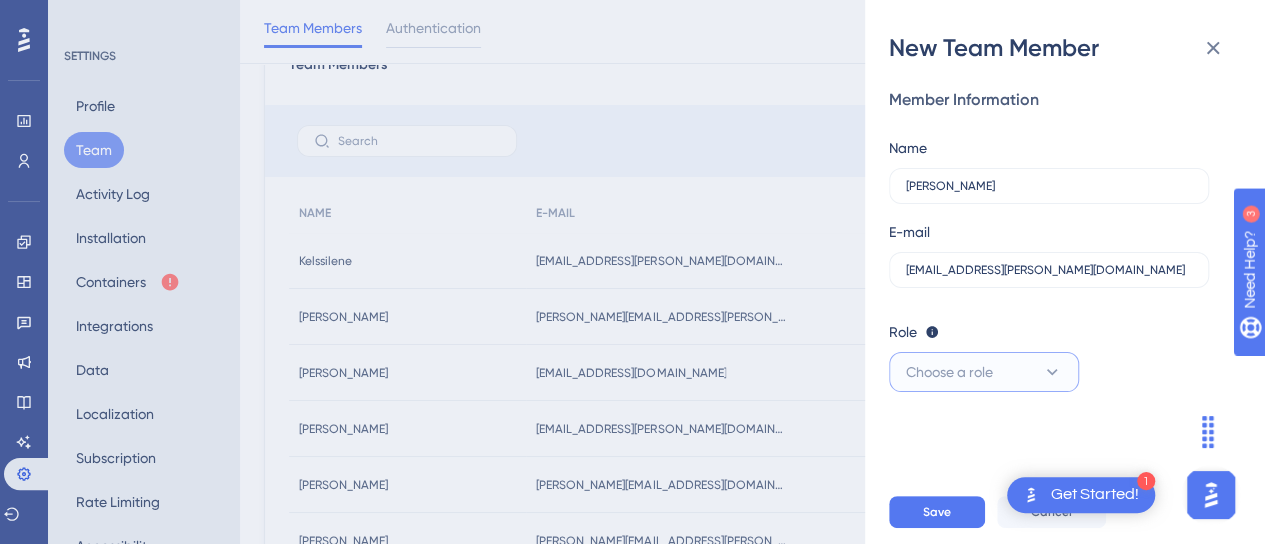 click on "Choose a role" at bounding box center (949, 372) 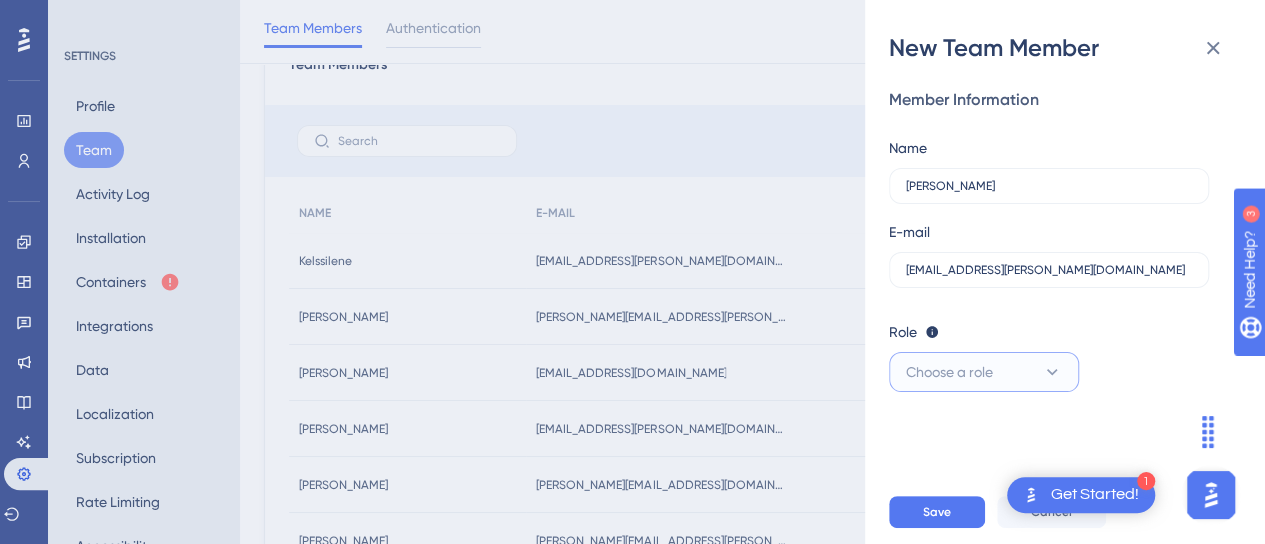scroll, scrollTop: 66, scrollLeft: 0, axis: vertical 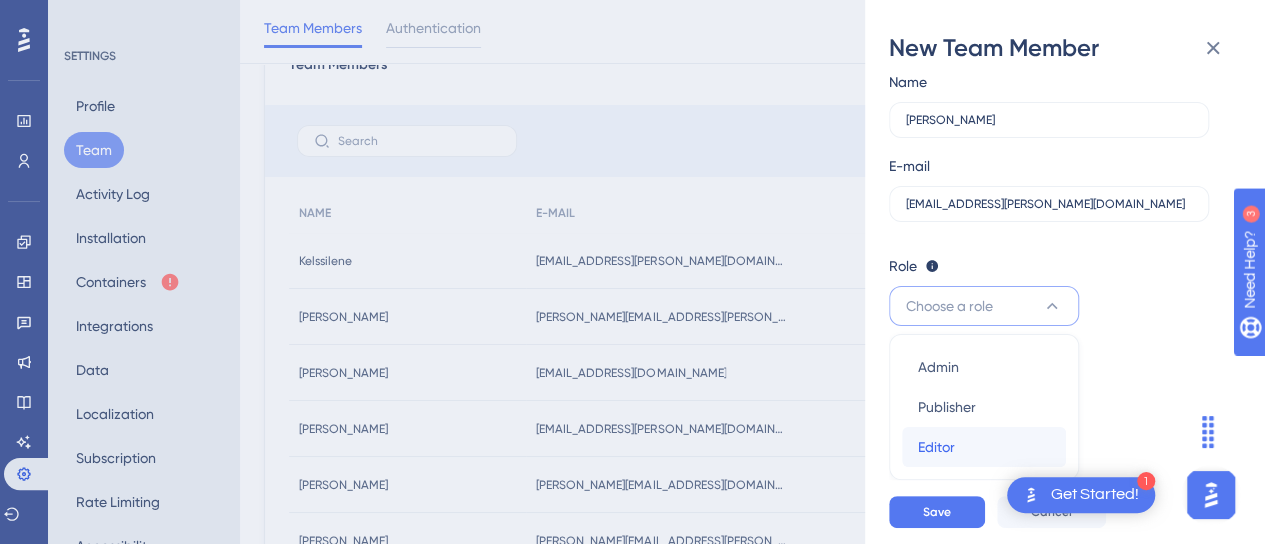 click on "Editor" at bounding box center (936, 447) 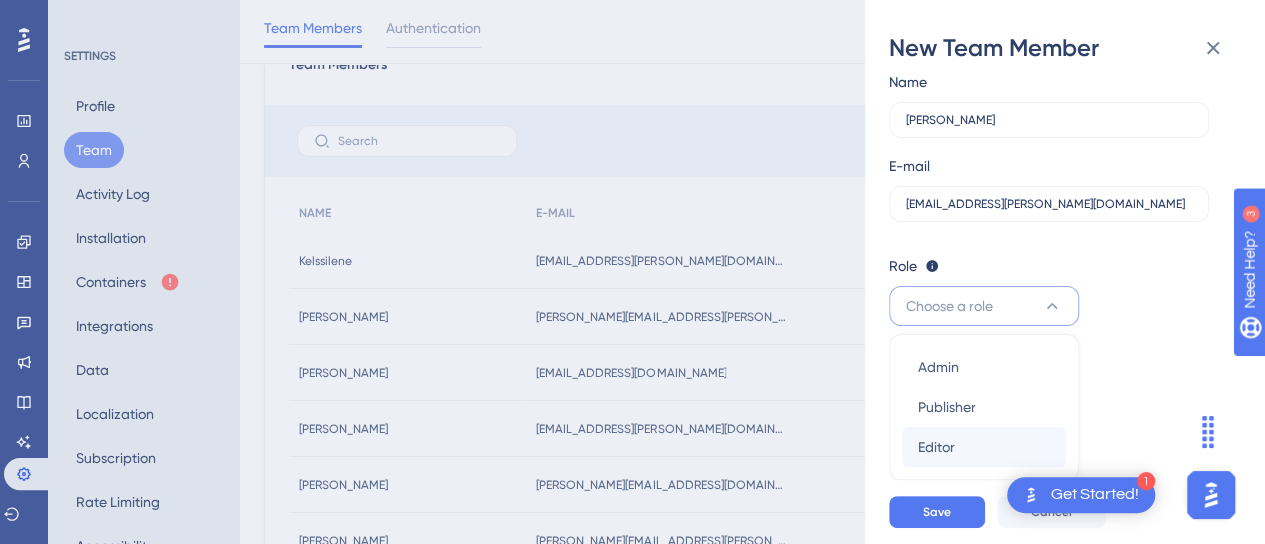 scroll, scrollTop: 0, scrollLeft: 0, axis: both 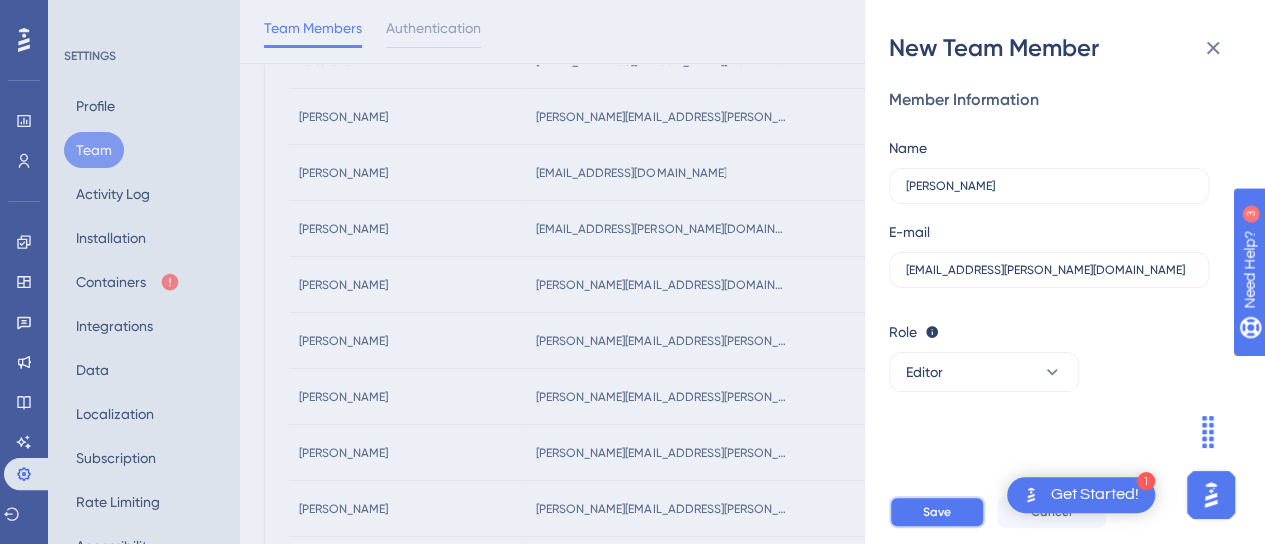 click on "Save" at bounding box center [937, 512] 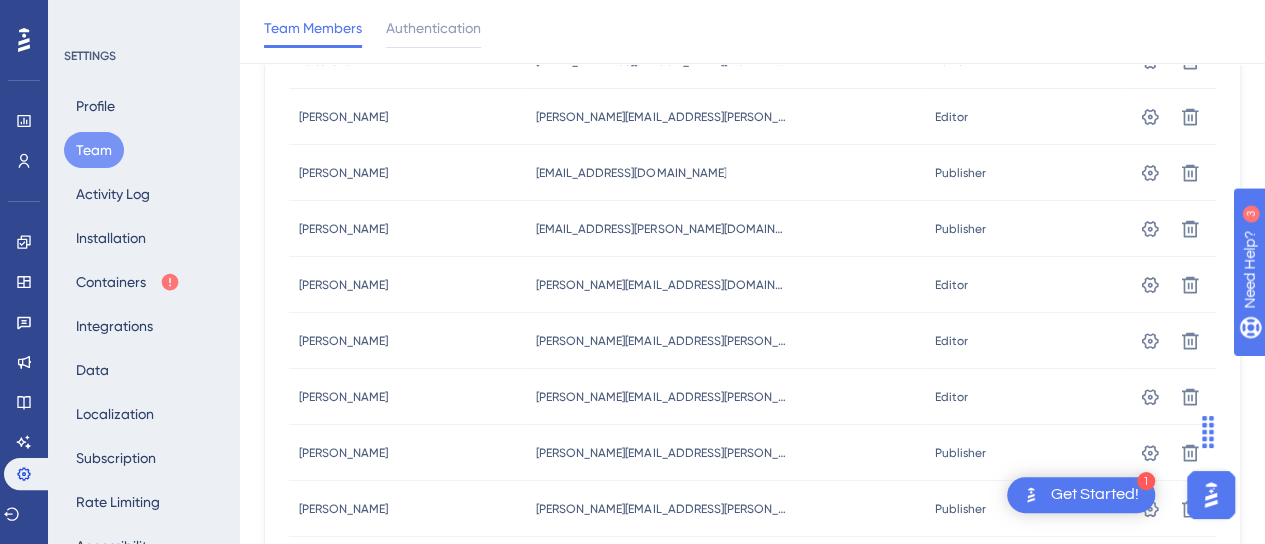 click on "Get Started!" at bounding box center [1095, 495] 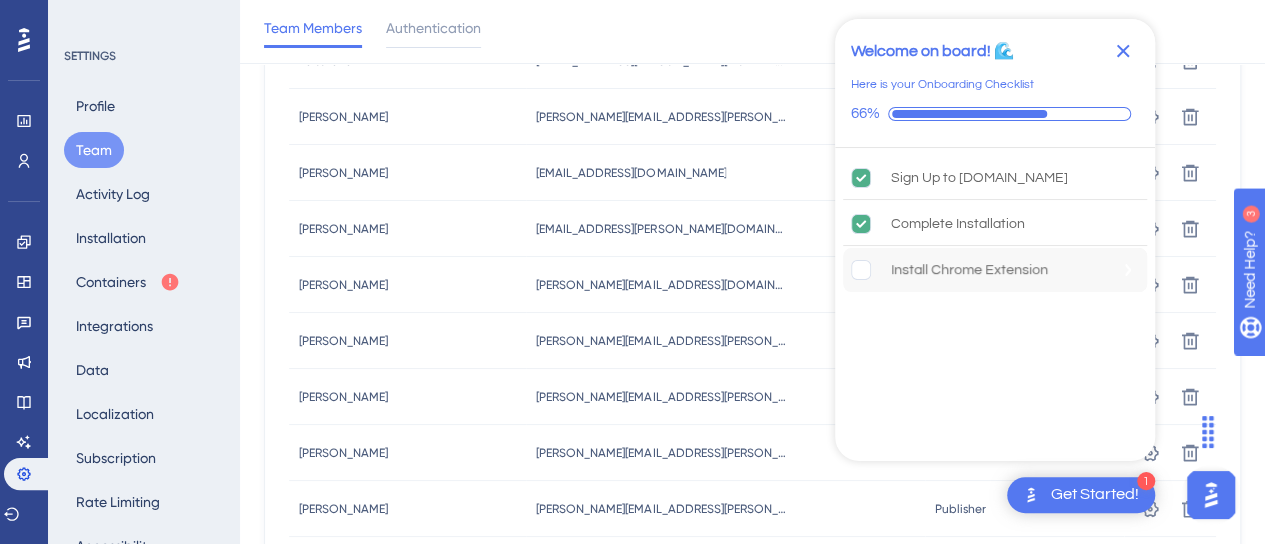 click on "Install Chrome Extension" at bounding box center (969, 270) 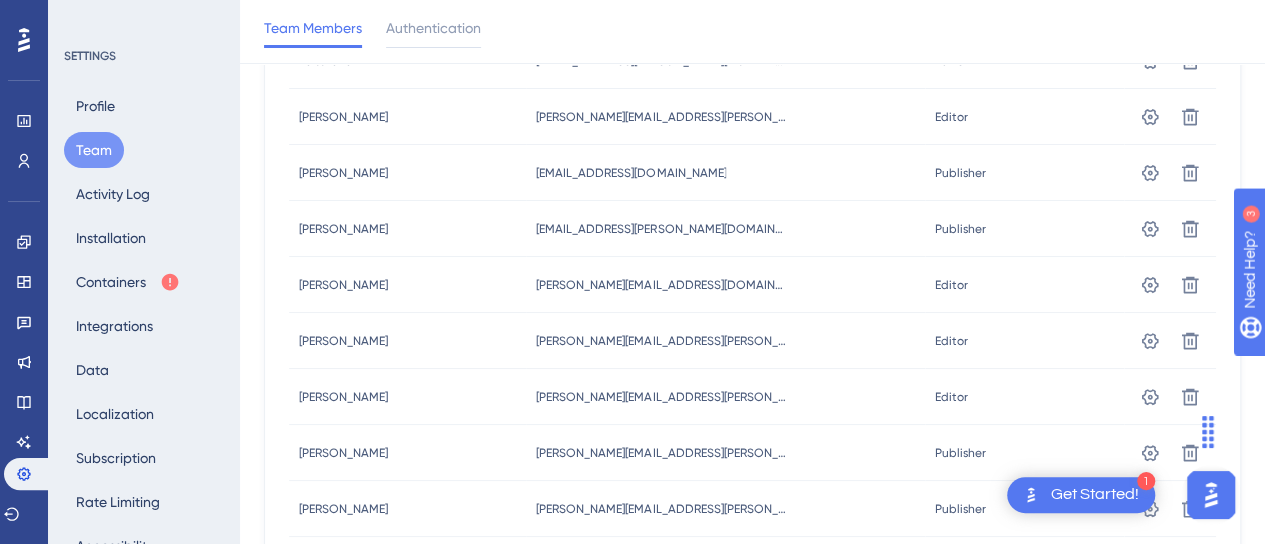 click on "Get Started!" at bounding box center (1095, 495) 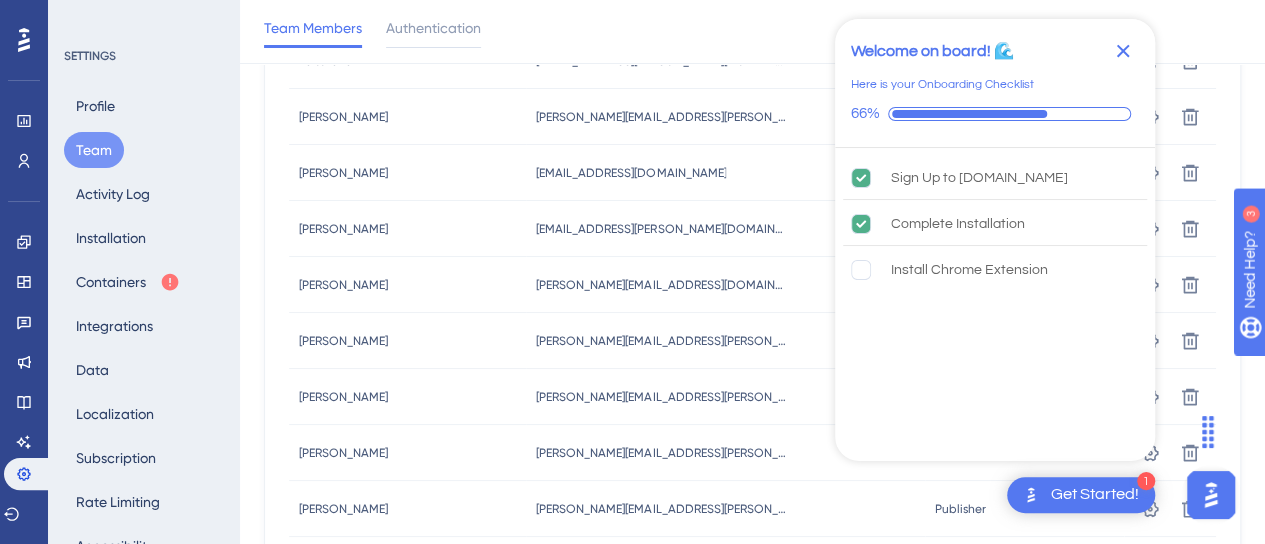 click 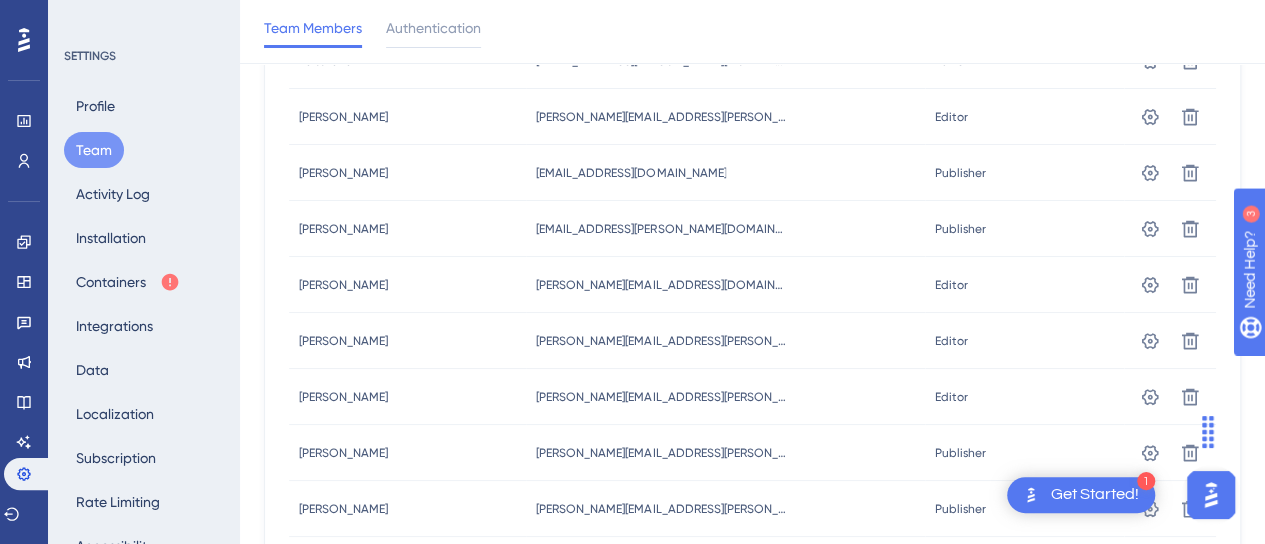 click at bounding box center (1211, 495) 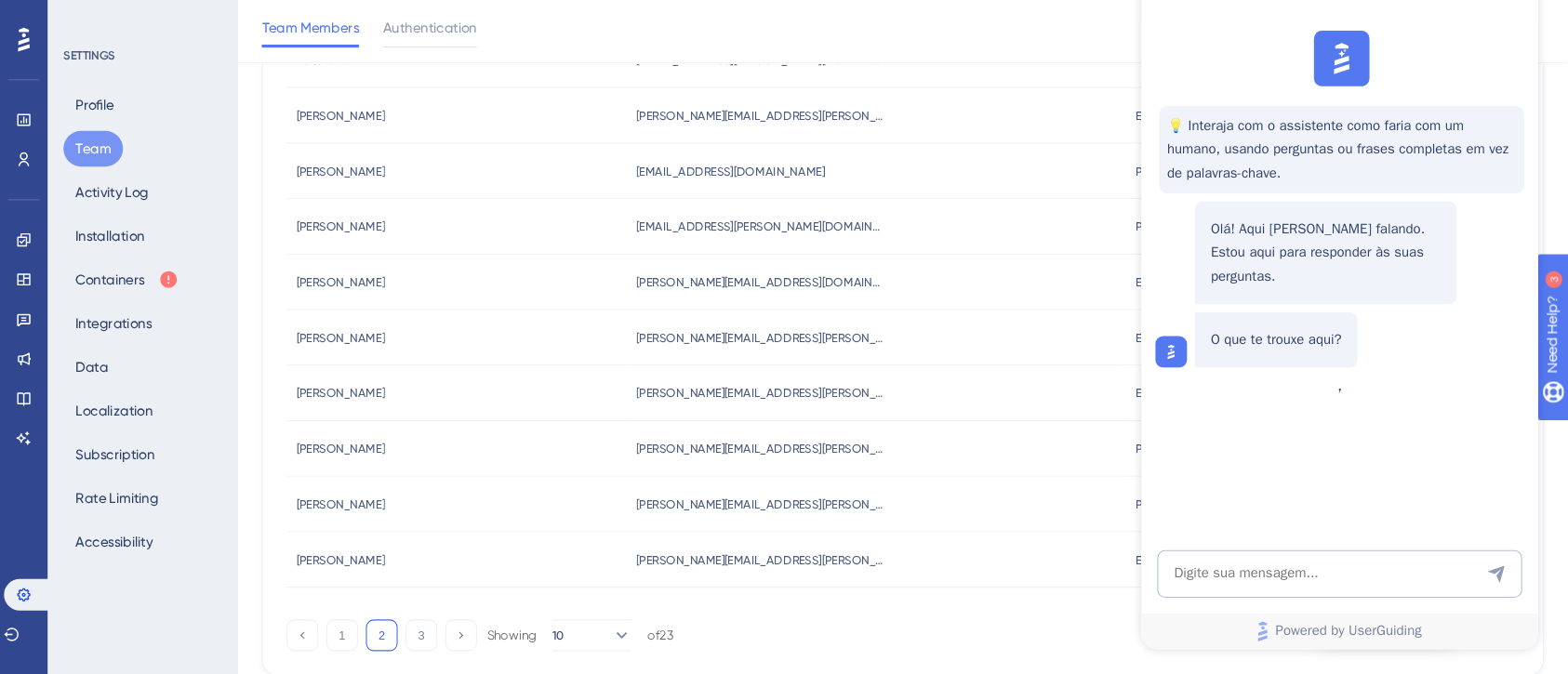 scroll, scrollTop: 278, scrollLeft: 0, axis: vertical 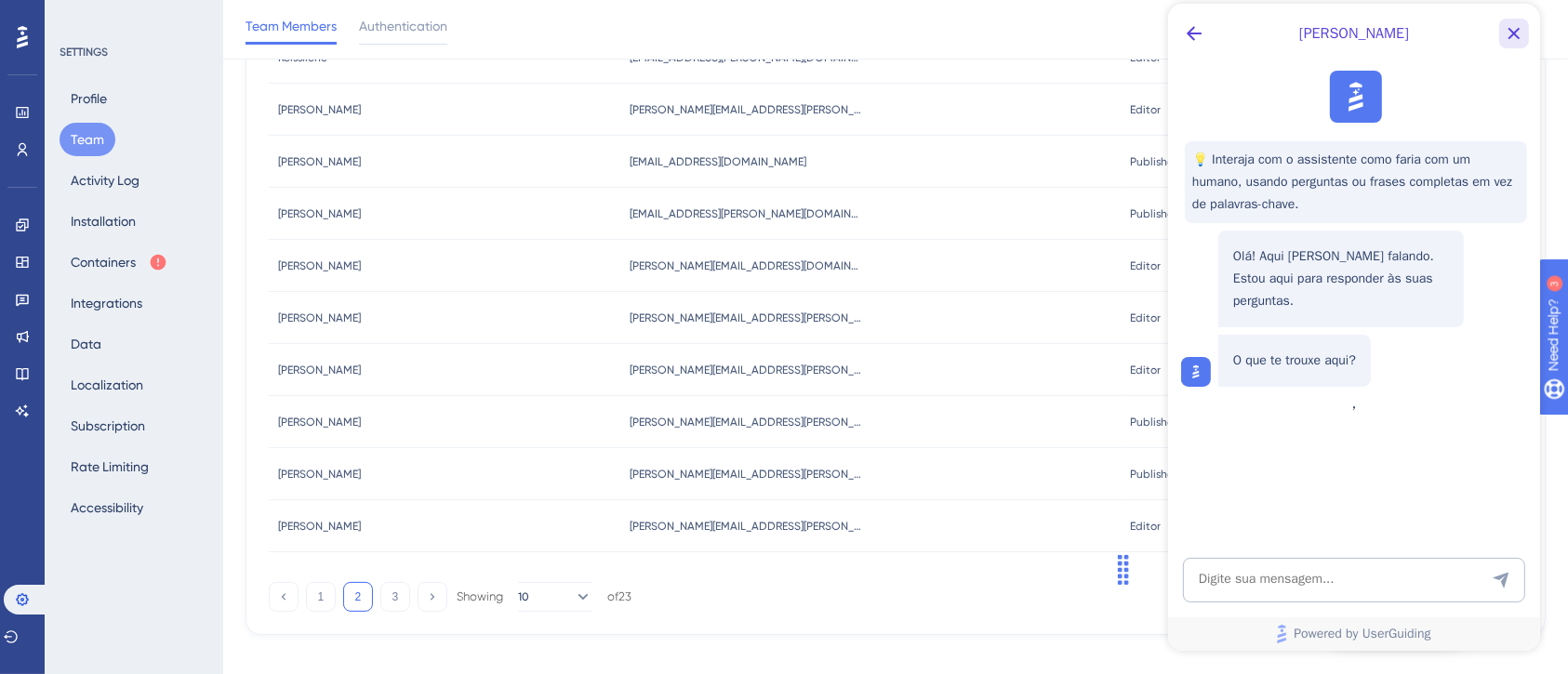 drag, startPoint x: 1518, startPoint y: 29, endPoint x: 2682, endPoint y: 68, distance: 1164.6532 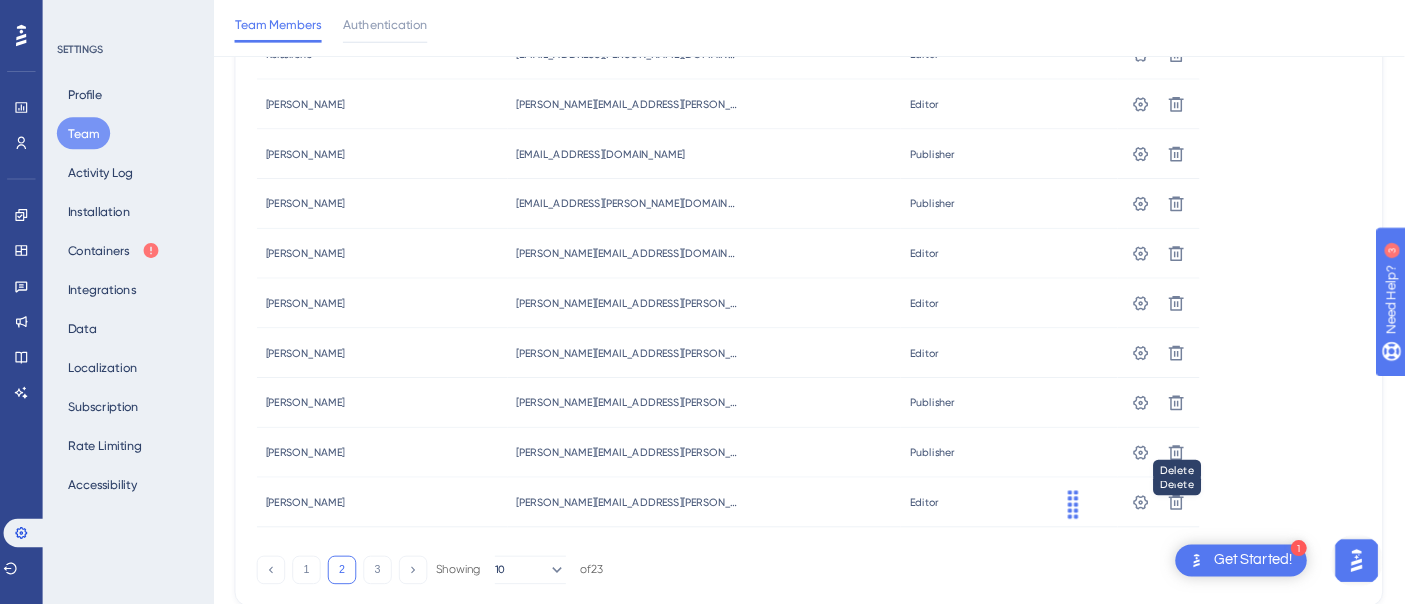 scroll, scrollTop: 299, scrollLeft: 0, axis: vertical 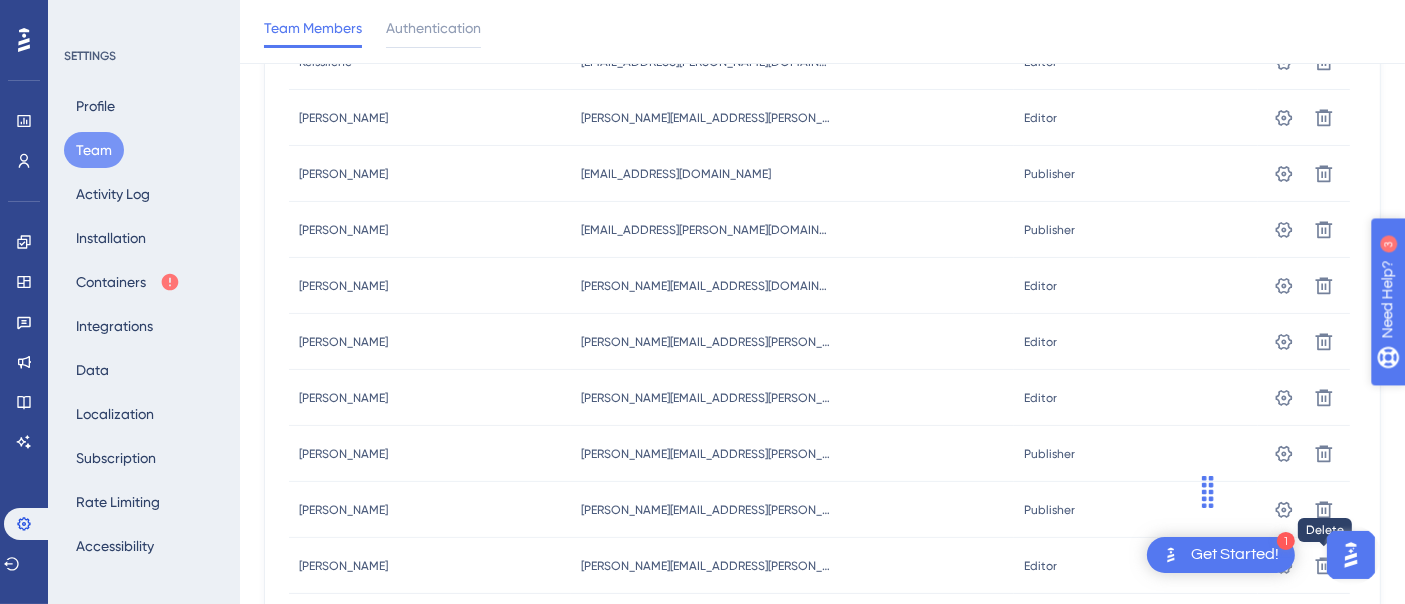 click on "Need Help?" at bounding box center (1456, 402) 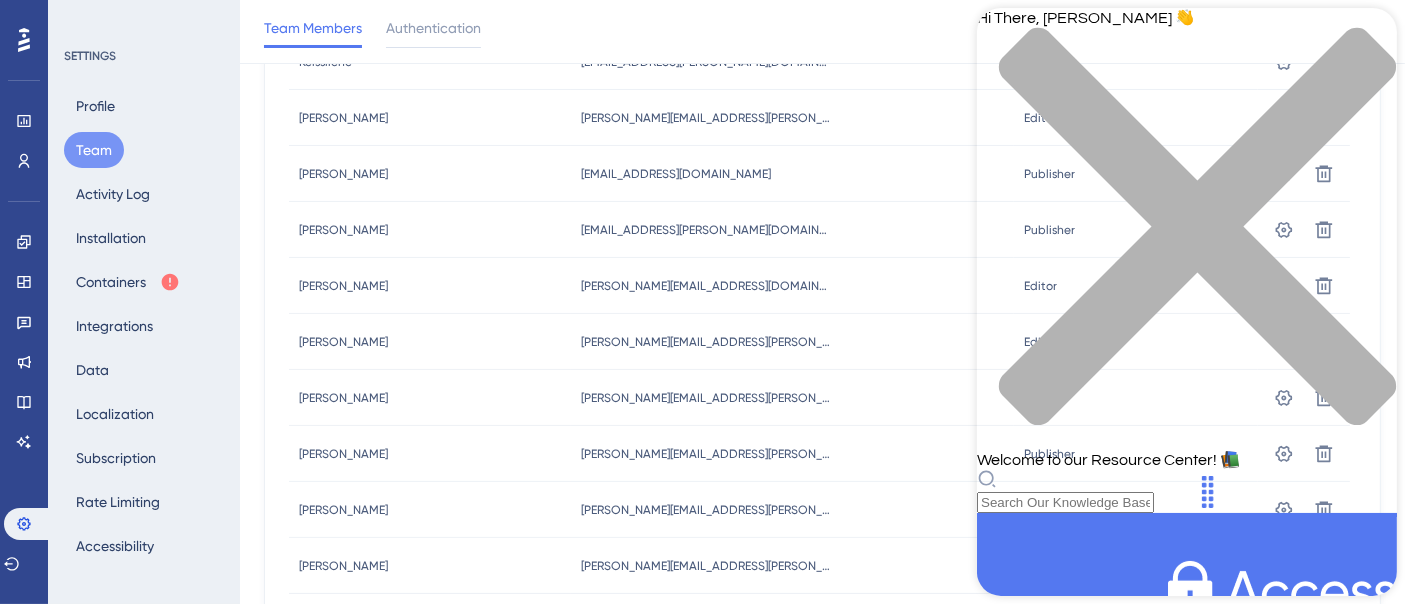 scroll, scrollTop: 222, scrollLeft: 0, axis: vertical 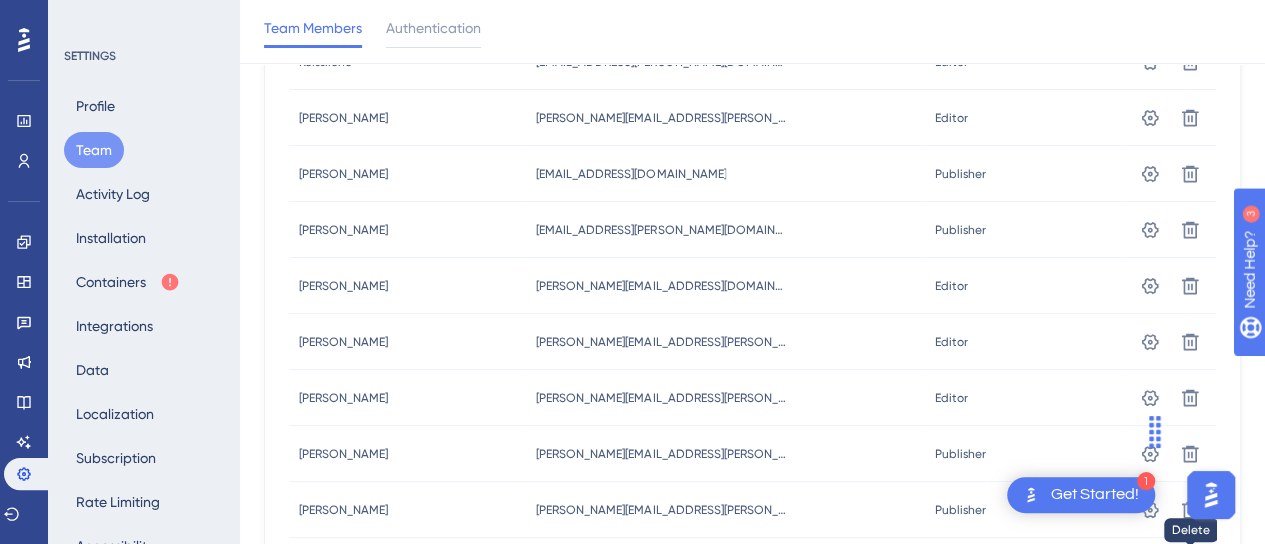 click on "Team Members New Team Member NAME E-MAIL ROLE ACTIONS [PERSON_NAME]  [PERSON_NAME][EMAIL_ADDRESS][DOMAIN_NAME] [PERSON_NAME][DOMAIN_NAME][EMAIL_ADDRESS][PERSON_NAME][DOMAIN_NAME] Editor Editor Settings [PERSON_NAME] [PERSON_NAME] [PERSON_NAME][EMAIL_ADDRESS][PERSON_NAME][DOMAIN_NAME] [PERSON_NAME][DOMAIN_NAME][EMAIL_ADDRESS][PERSON_NAME][DOMAIN_NAME] Editor Editor Settings Delete [PERSON_NAME] [PERSON_NAME] [PERSON_NAME][EMAIL_ADDRESS][DOMAIN_NAME] [DOMAIN_NAME][EMAIL_ADDRESS][DOMAIN_NAME] Publisher Publisher Settings Delete [PERSON_NAME] [PERSON_NAME] [PERSON_NAME][EMAIL_ADDRESS][PERSON_NAME][DOMAIN_NAME] [DOMAIN_NAME][EMAIL_ADDRESS][PERSON_NAME][DOMAIN_NAME] Publisher Publisher Settings [PERSON_NAME] [PERSON_NAME] [PERSON_NAME][EMAIL_ADDRESS][DOMAIN_NAME] [PERSON_NAME][DOMAIN_NAME][EMAIL_ADDRESS][PERSON_NAME][DOMAIN_NAME] Editor Editor Settings [PERSON_NAME] [PERSON_NAME] [PERSON_NAME][EMAIL_ADDRESS][PERSON_NAME][DOMAIN_NAME] [PERSON_NAME][DOMAIN_NAME][EMAIL_ADDRESS][PERSON_NAME][DOMAIN_NAME] Editor Editor Settings Delete [PERSON_NAME] [PERSON_NAME] [PERSON_NAME][EMAIL_ADDRESS][PERSON_NAME][DOMAIN_NAME] [PERSON_NAME][DOMAIN_NAME][EMAIL_ADDRESS][PERSON_NAME][DOMAIN_NAME] Editor Editor Settings Delete [PERSON_NAME] Maxwell Siqueira [EMAIL_ADDRESS][PERSON_NAME][DOMAIN_NAME] [PERSON_NAME][DOMAIN_NAME][EMAIL_ADDRESS][PERSON_NAME][DOMAIN_NAME] Publisher Publisher Settings Delete [PERSON_NAME] [PERSON_NAME]" at bounding box center (752, 256) 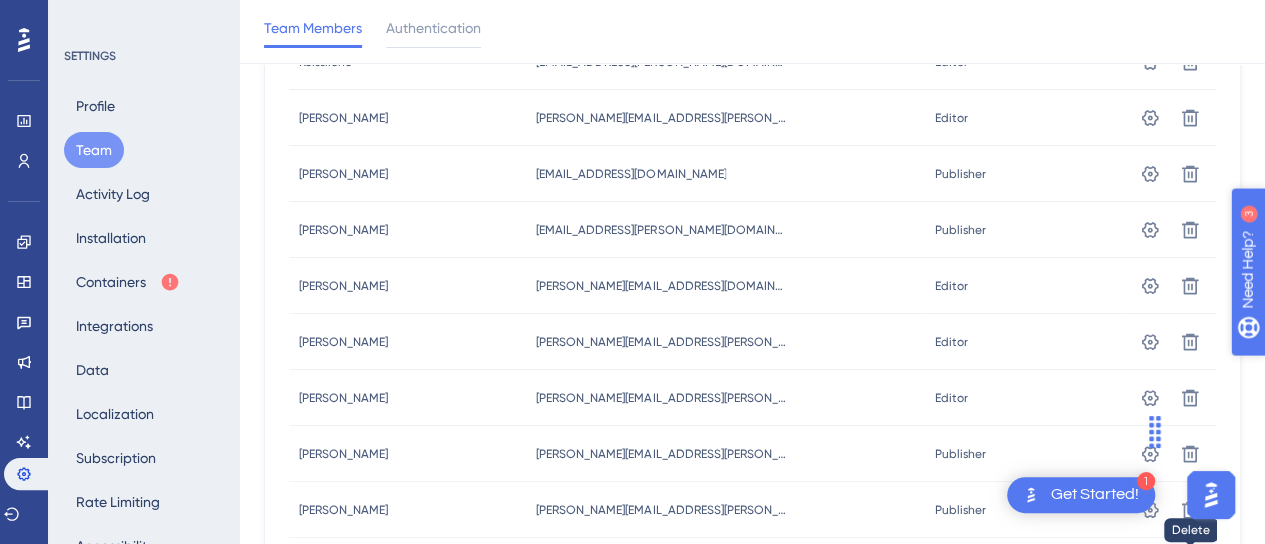 click 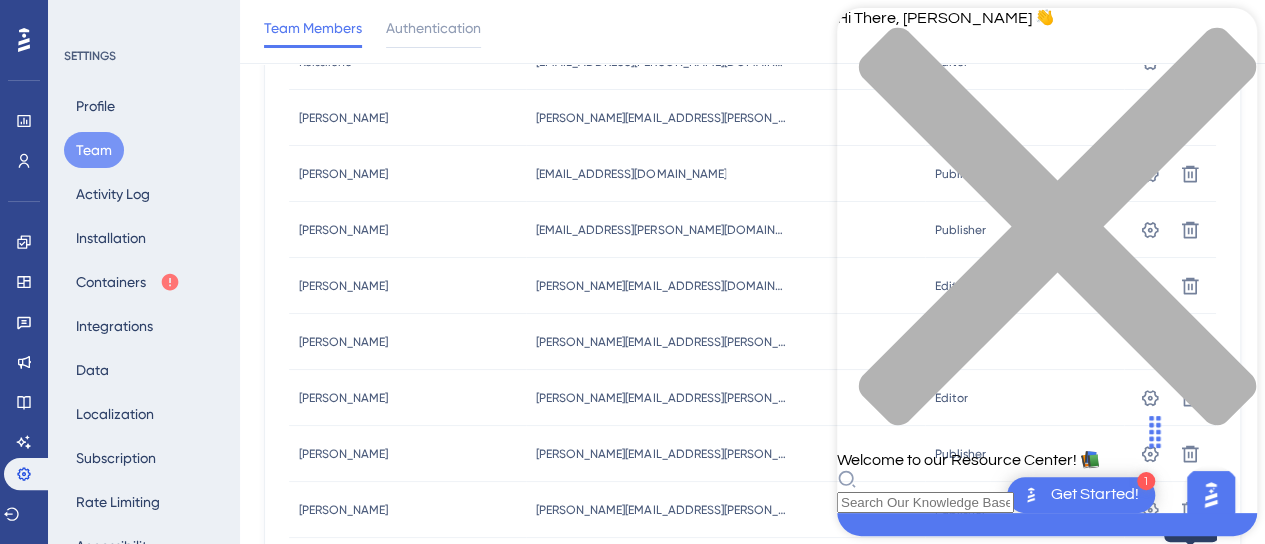scroll, scrollTop: 500, scrollLeft: 0, axis: vertical 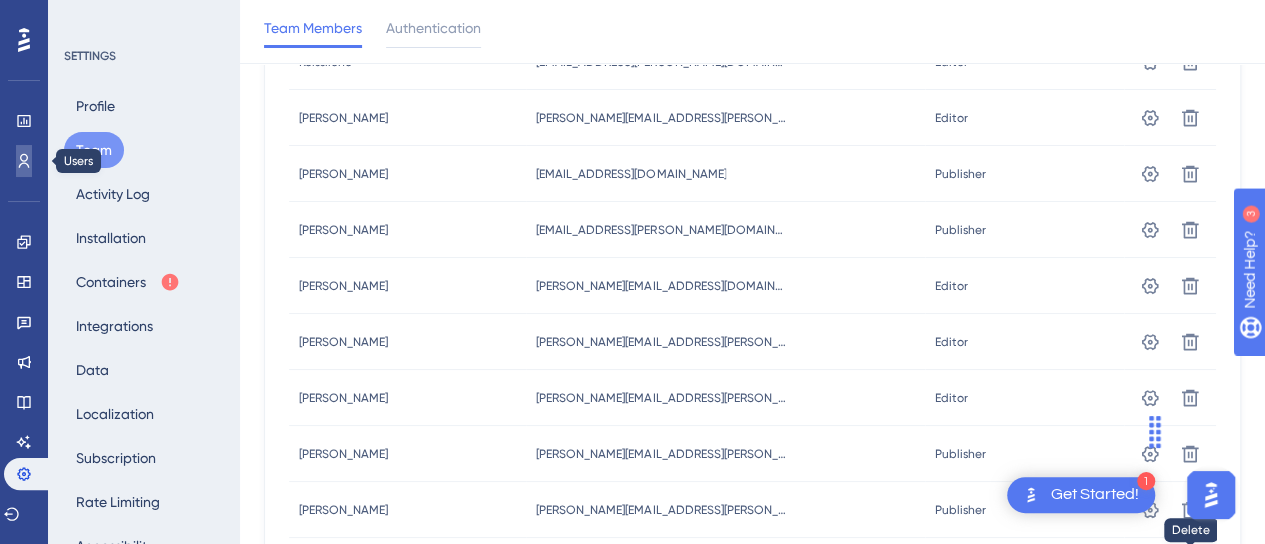 click at bounding box center [24, 161] 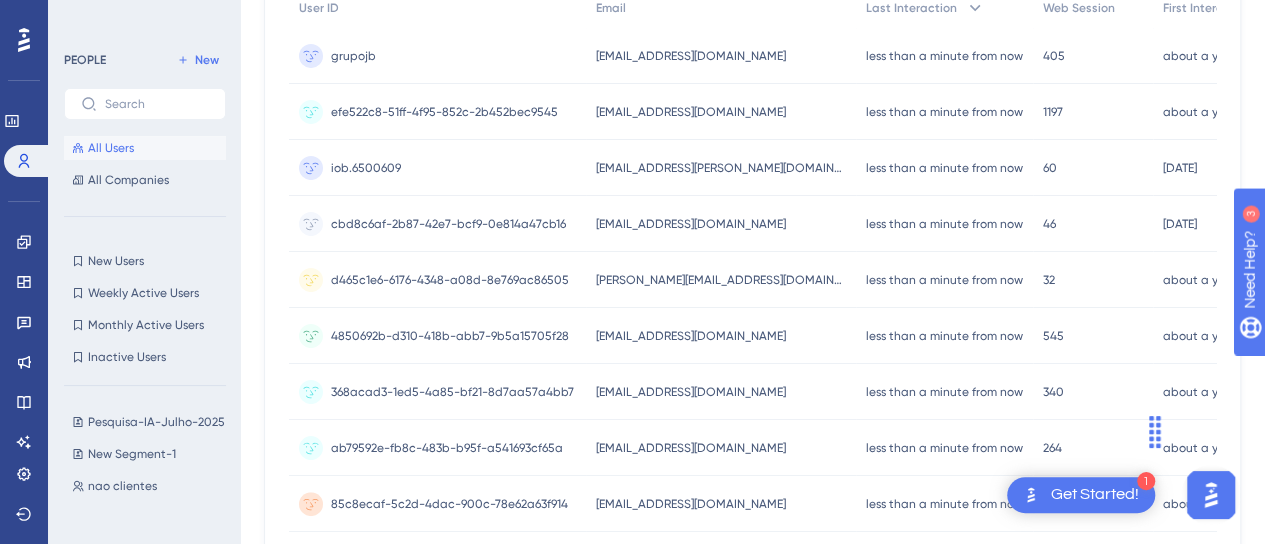scroll, scrollTop: 0, scrollLeft: 0, axis: both 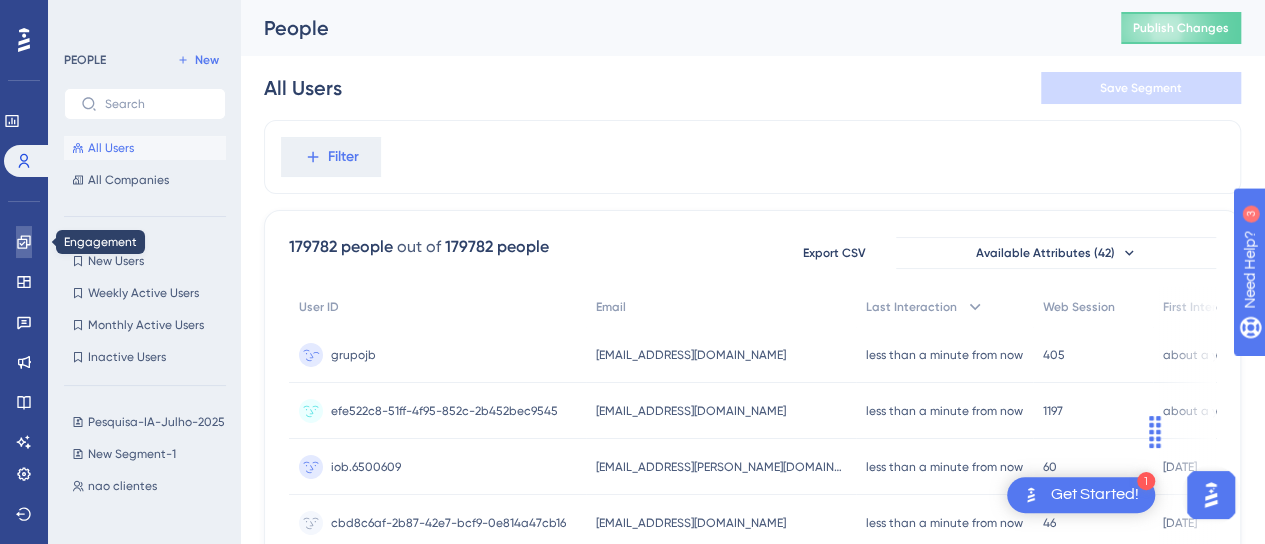 click 